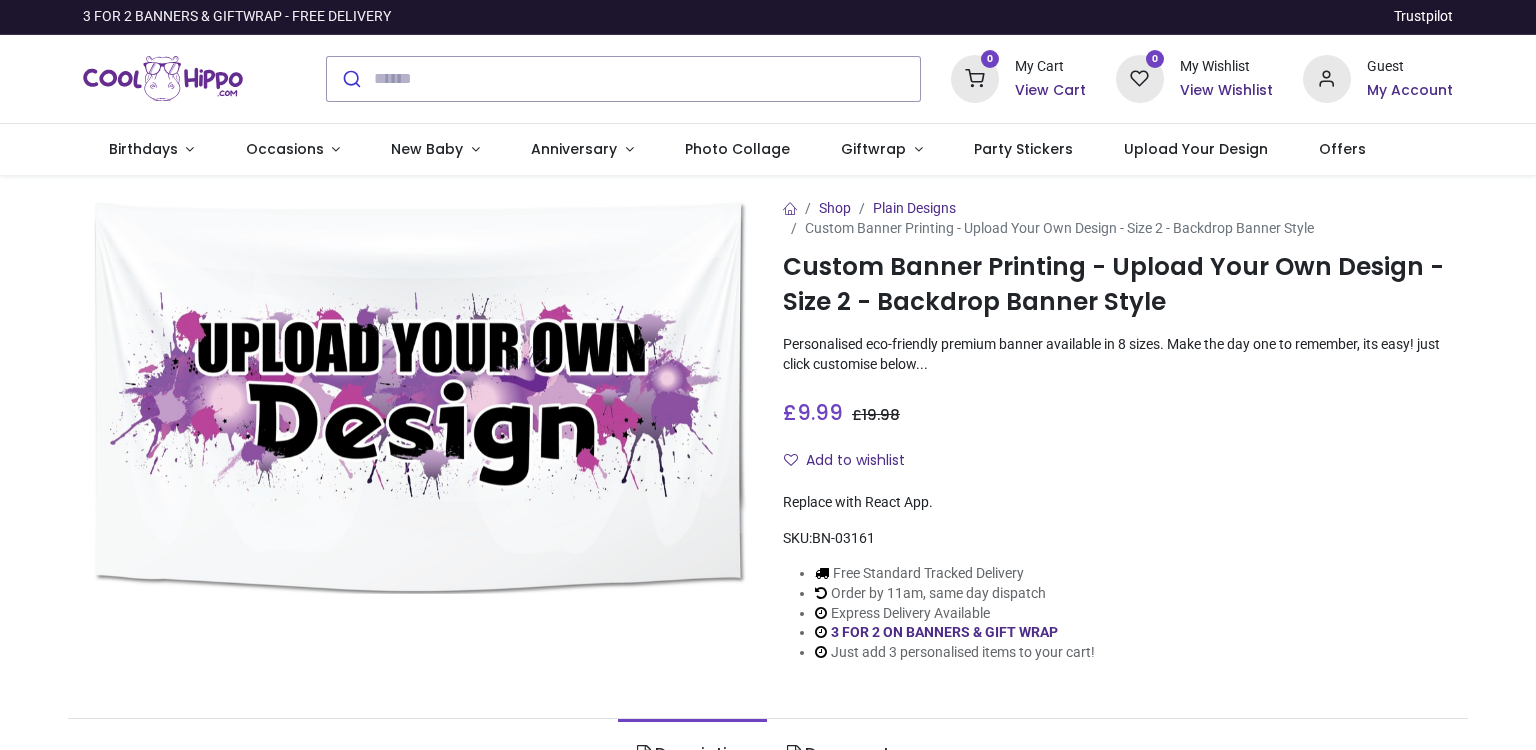 scroll, scrollTop: 0, scrollLeft: 0, axis: both 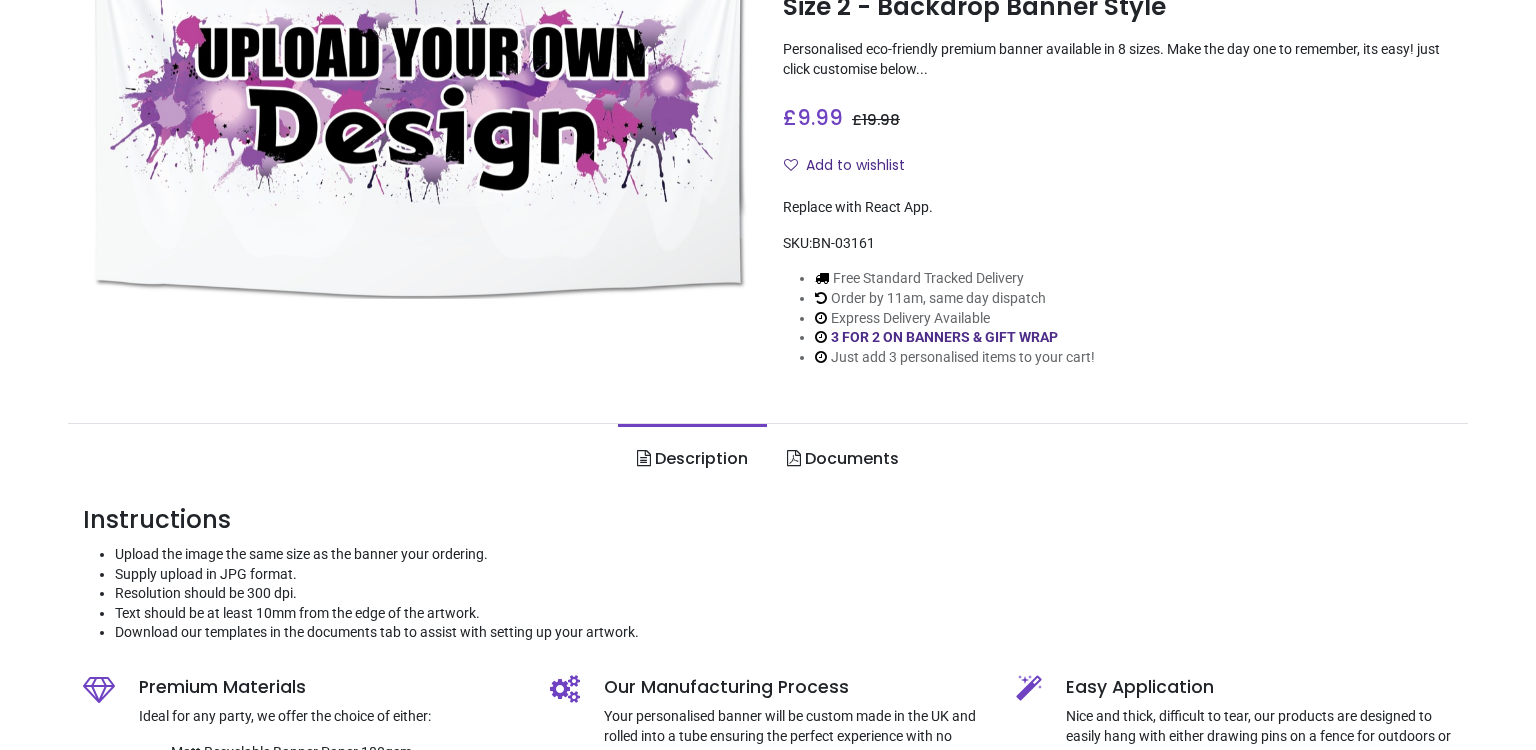 click on "Documents" at bounding box center (842, 459) 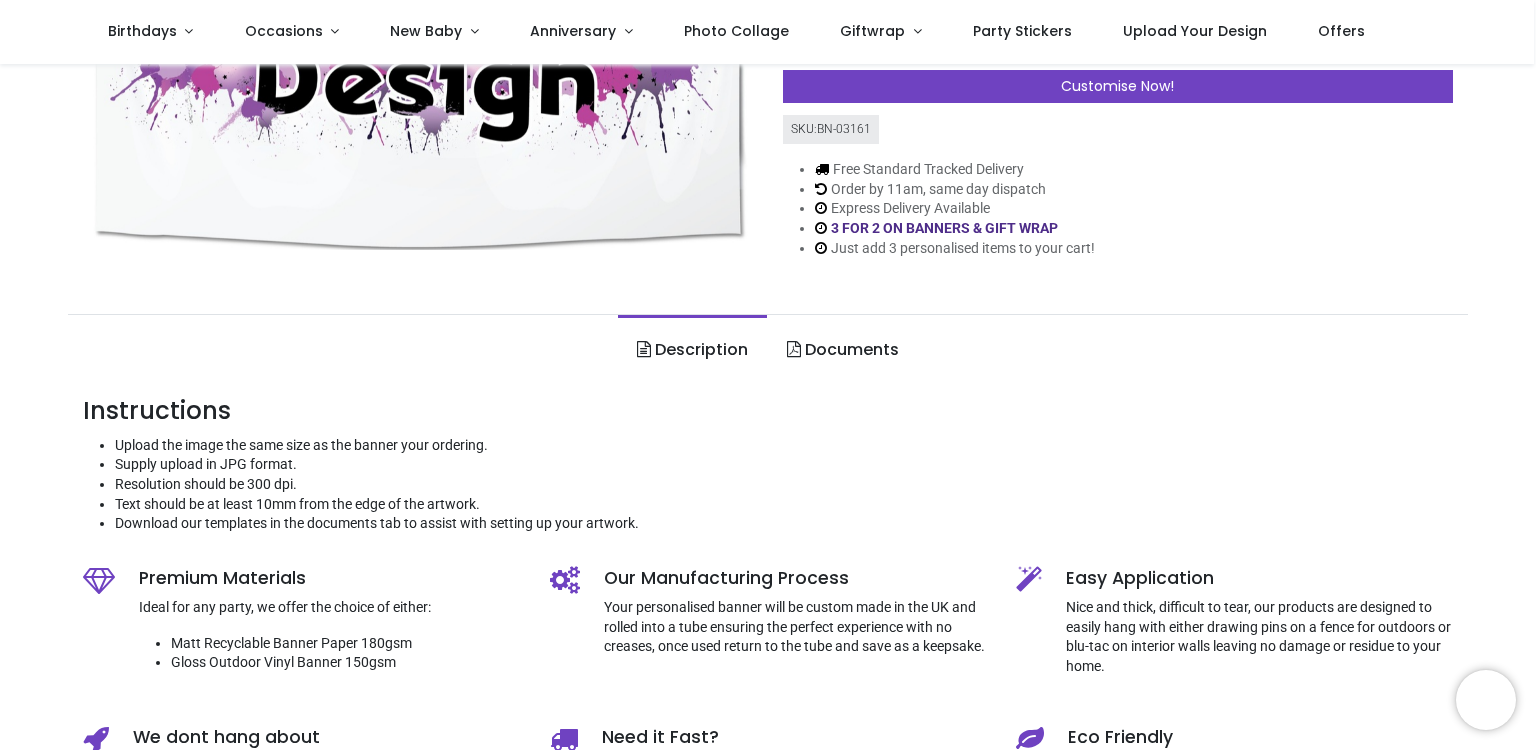 click on "Description" at bounding box center [692, 350] 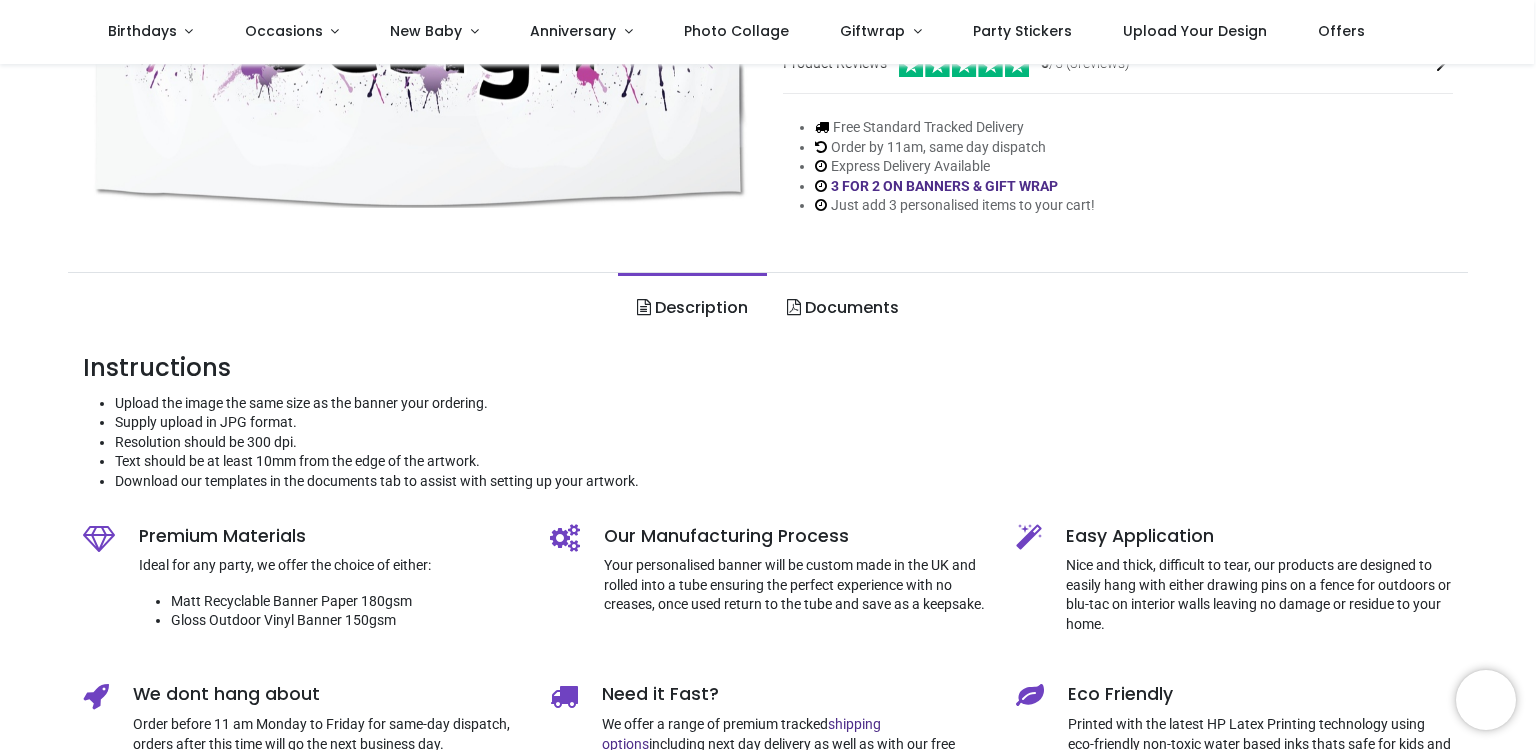 scroll, scrollTop: 436, scrollLeft: 0, axis: vertical 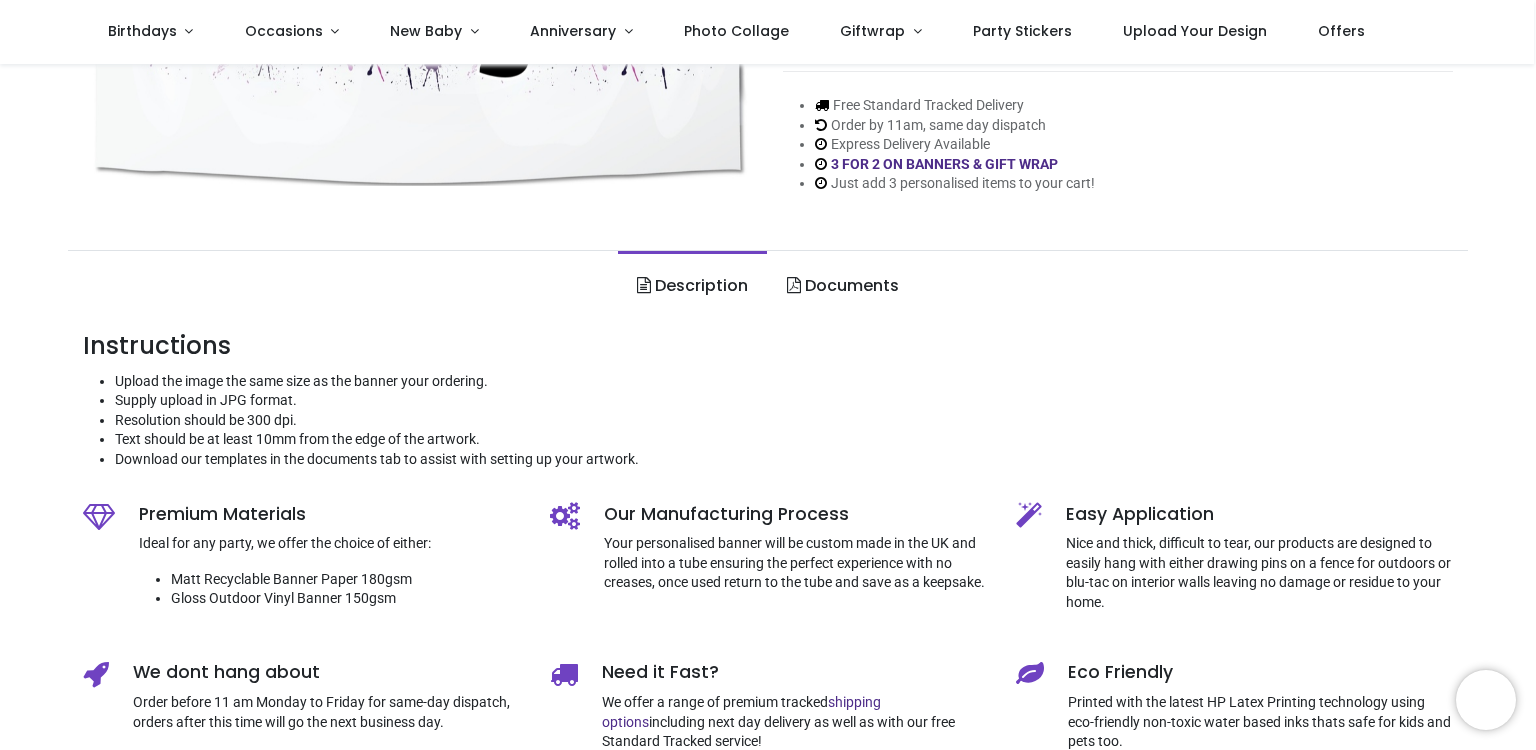 click on "Documents" at bounding box center [842, 286] 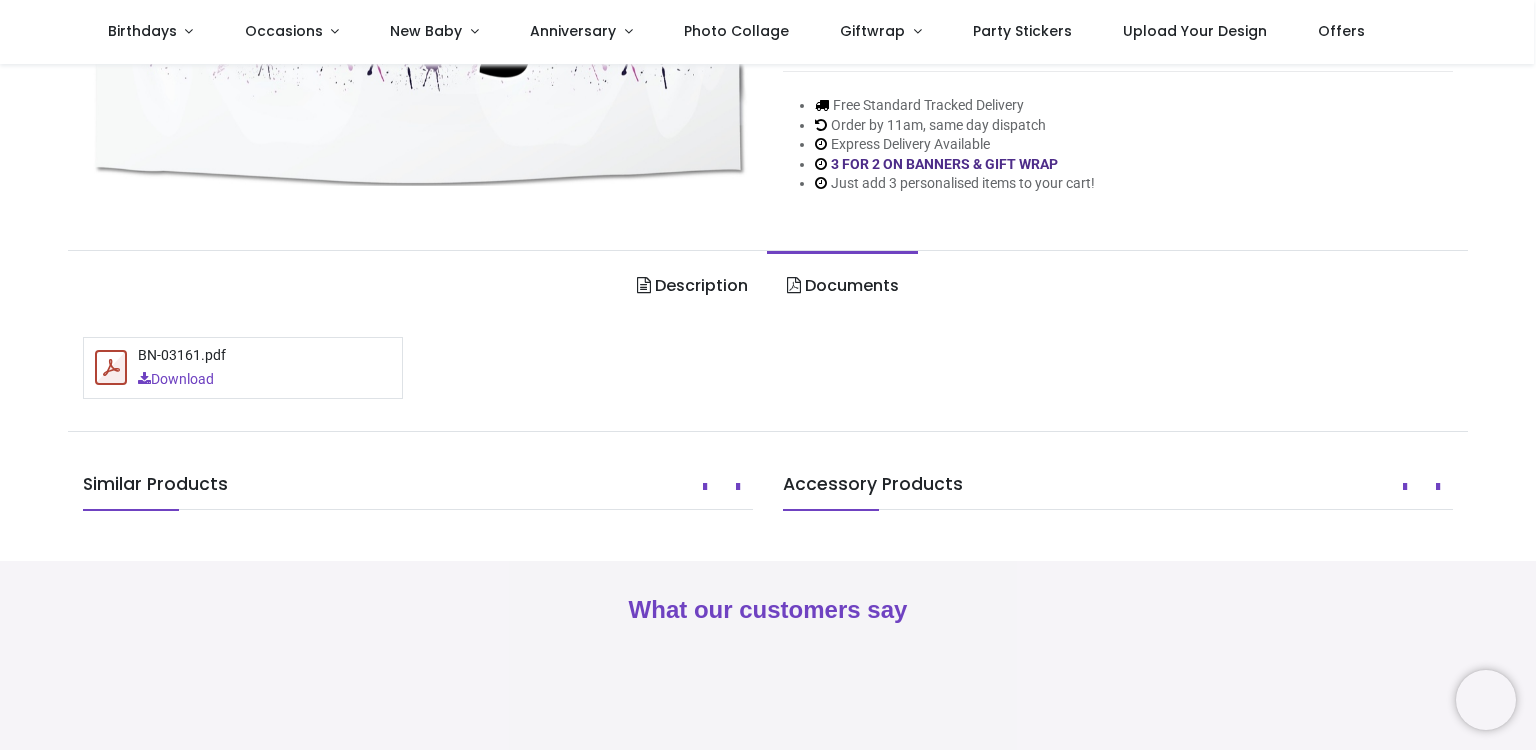 click on "BN-03161.pdf
Download" at bounding box center [243, 367] 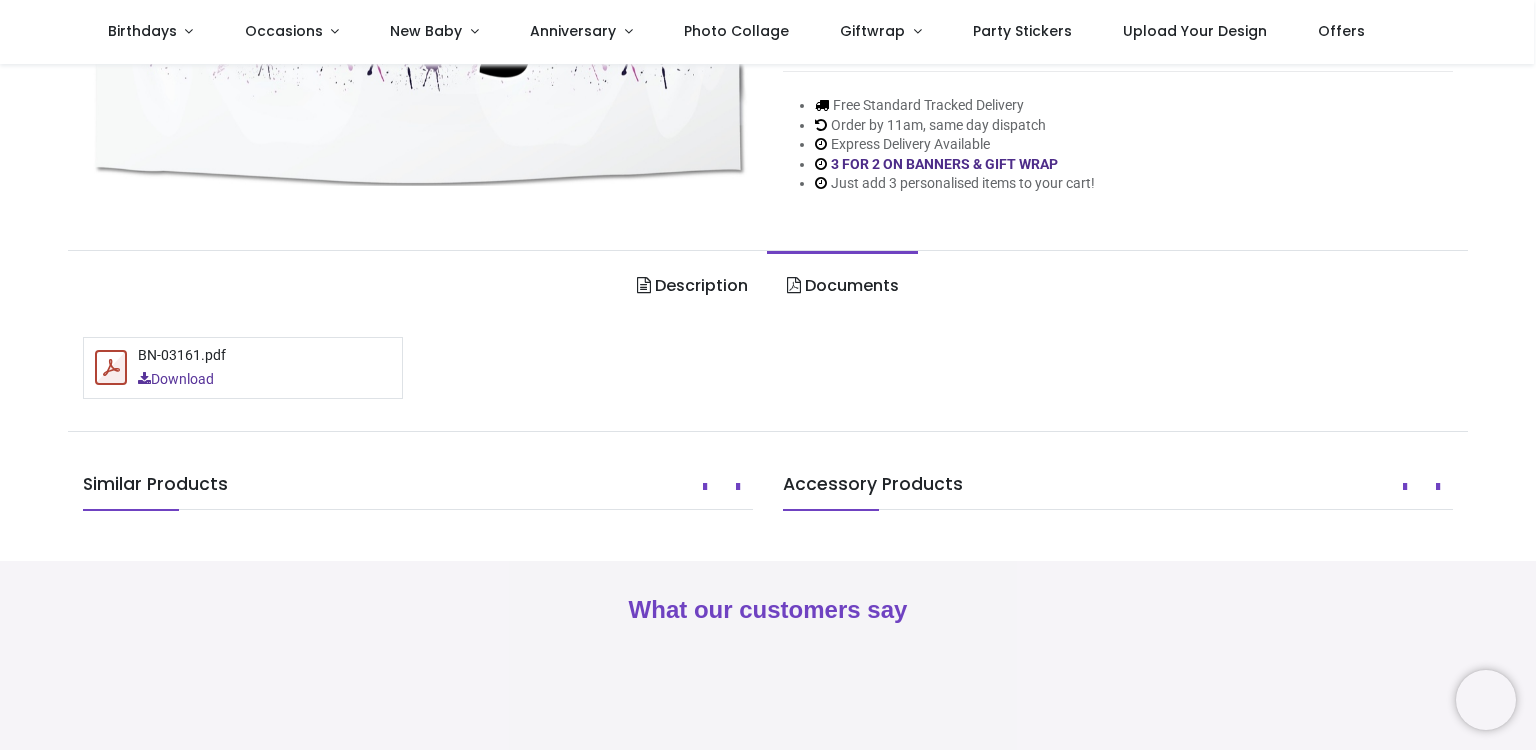 click on "Download" at bounding box center (176, 380) 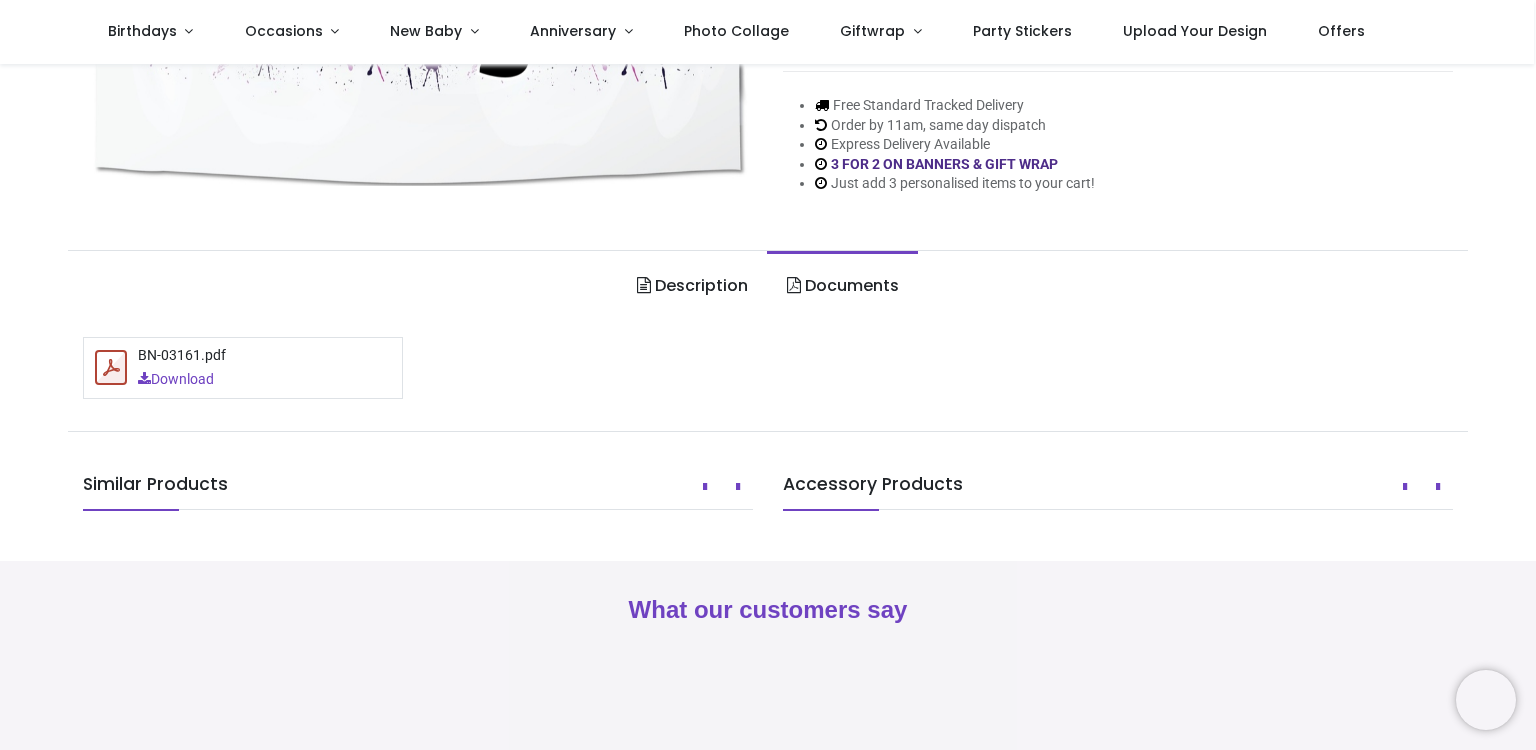 click on "Documents" at bounding box center [842, 286] 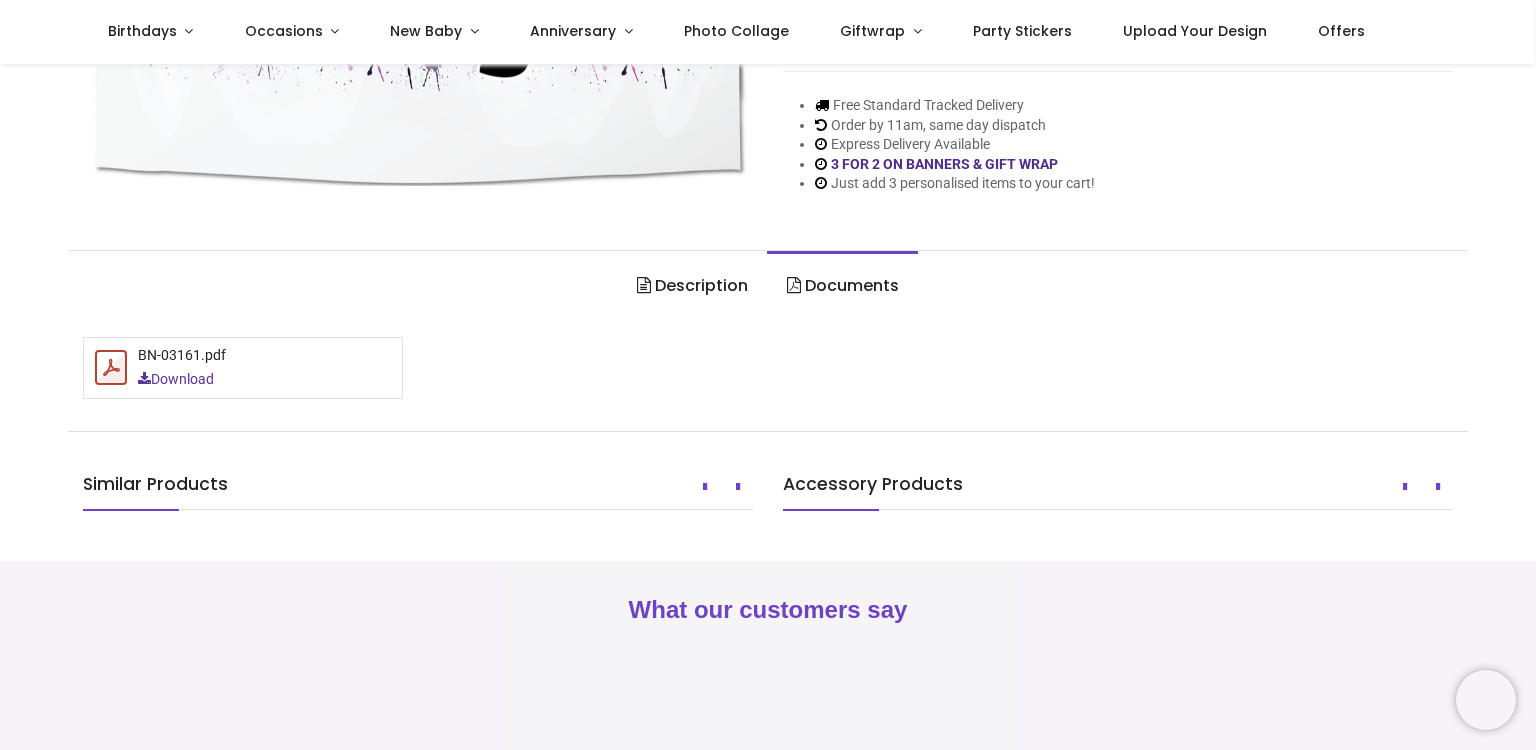 click on "Download" at bounding box center (176, 380) 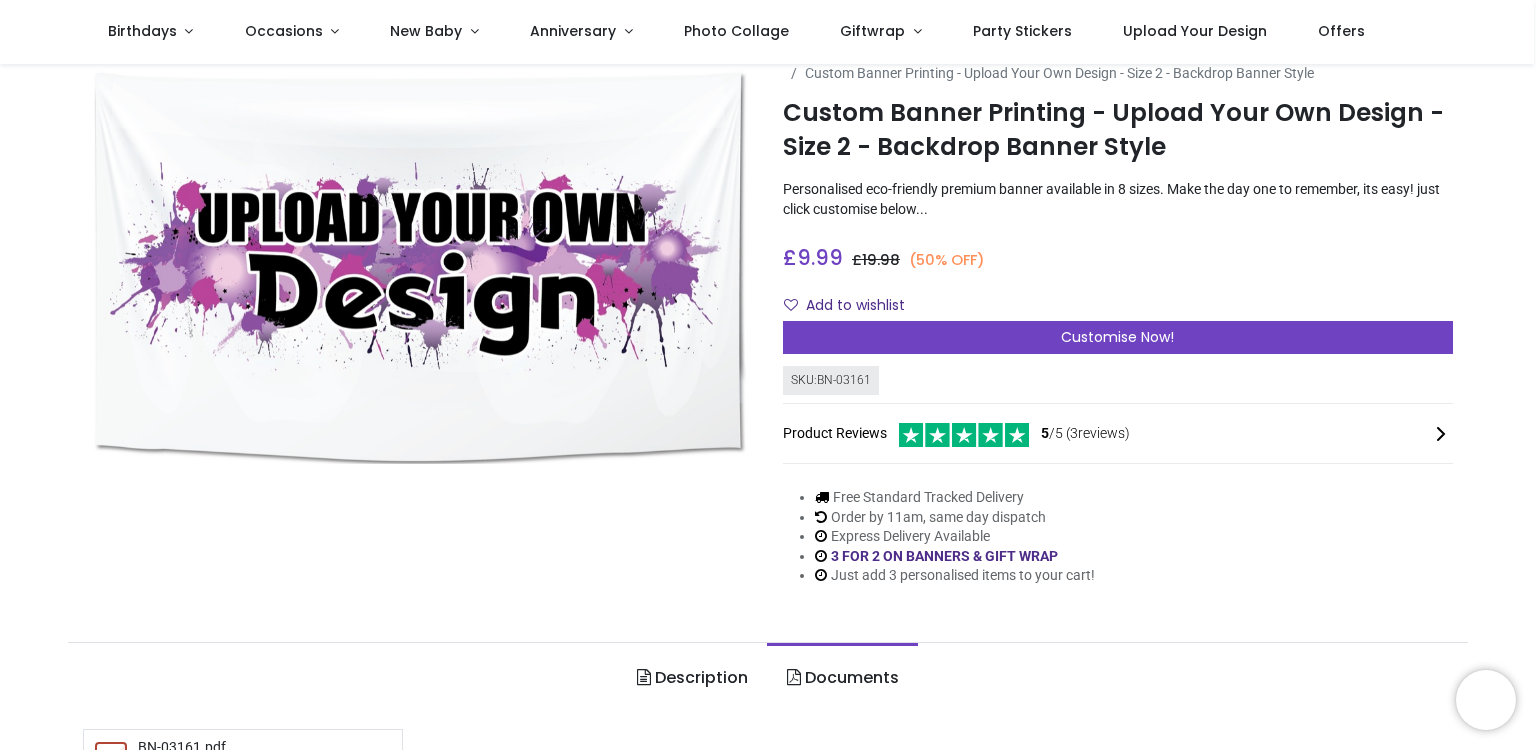 scroll, scrollTop: 0, scrollLeft: 0, axis: both 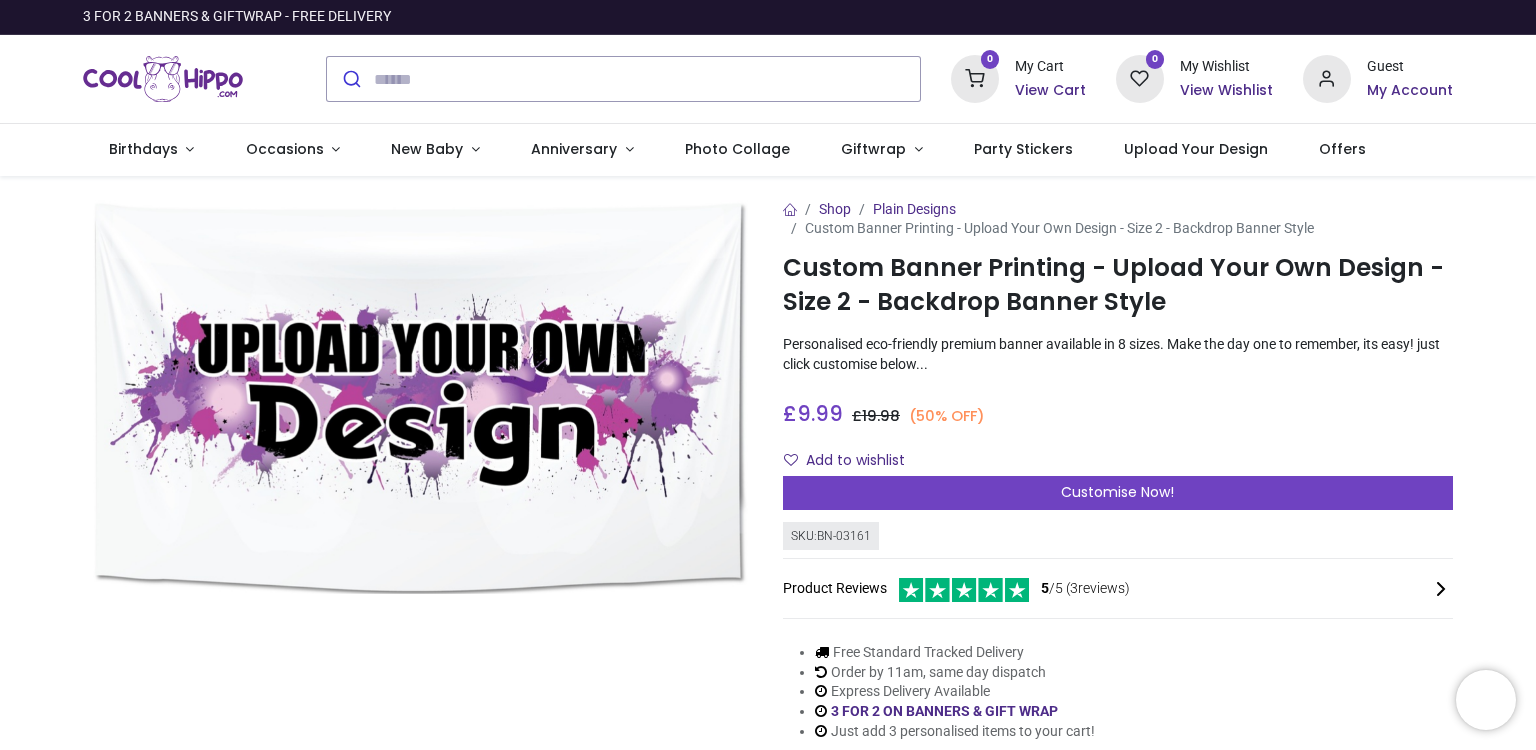 click at bounding box center (418, 397) 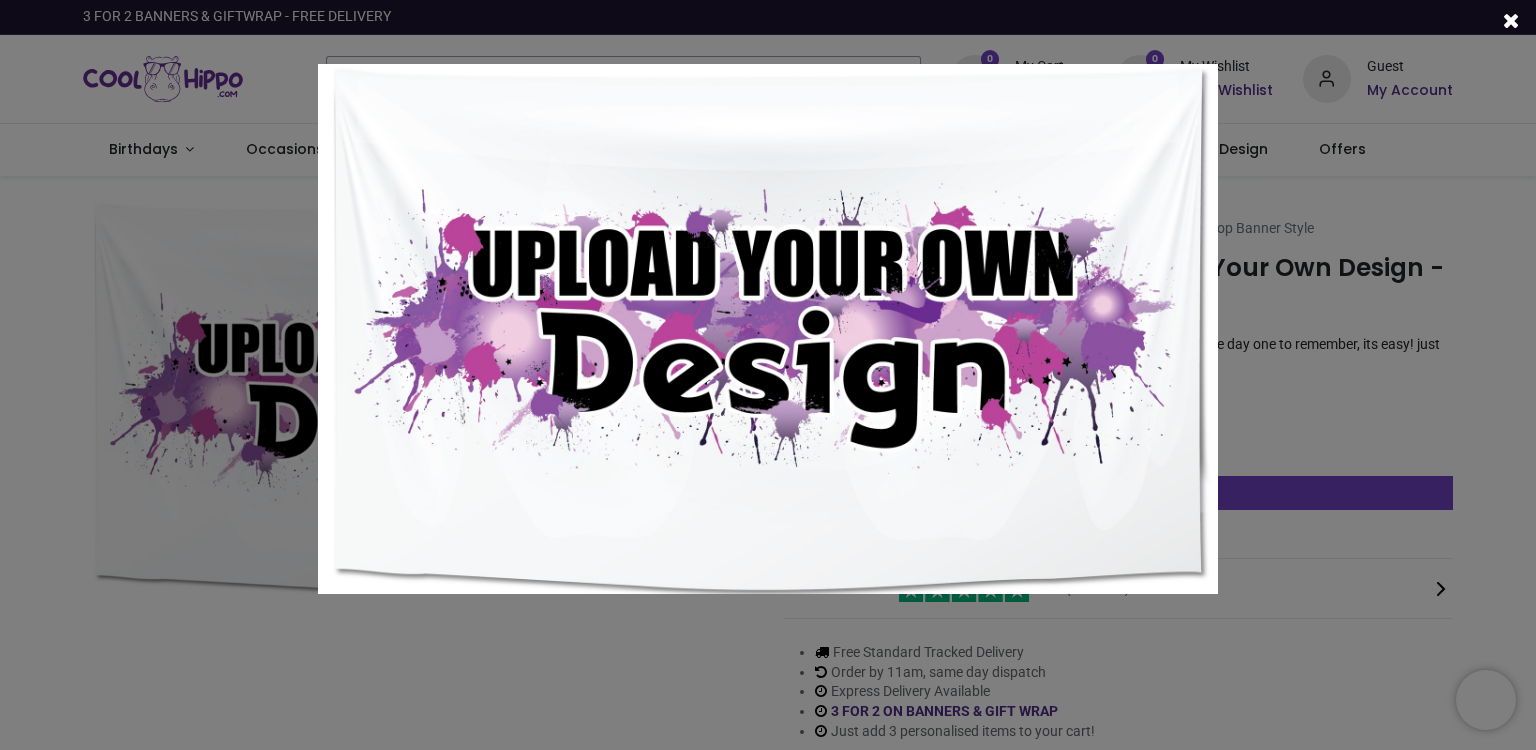 click at bounding box center (768, 375) 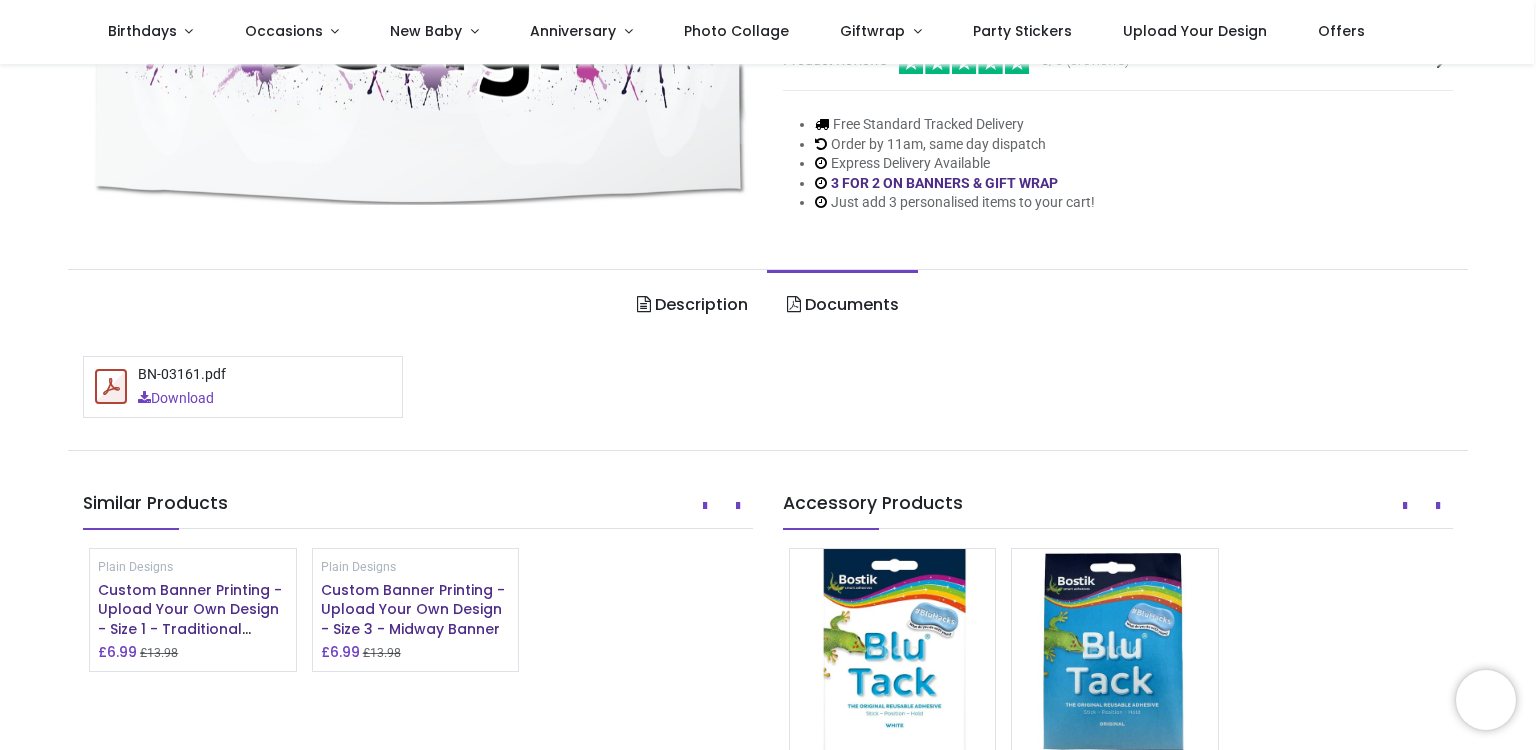 scroll, scrollTop: 209, scrollLeft: 0, axis: vertical 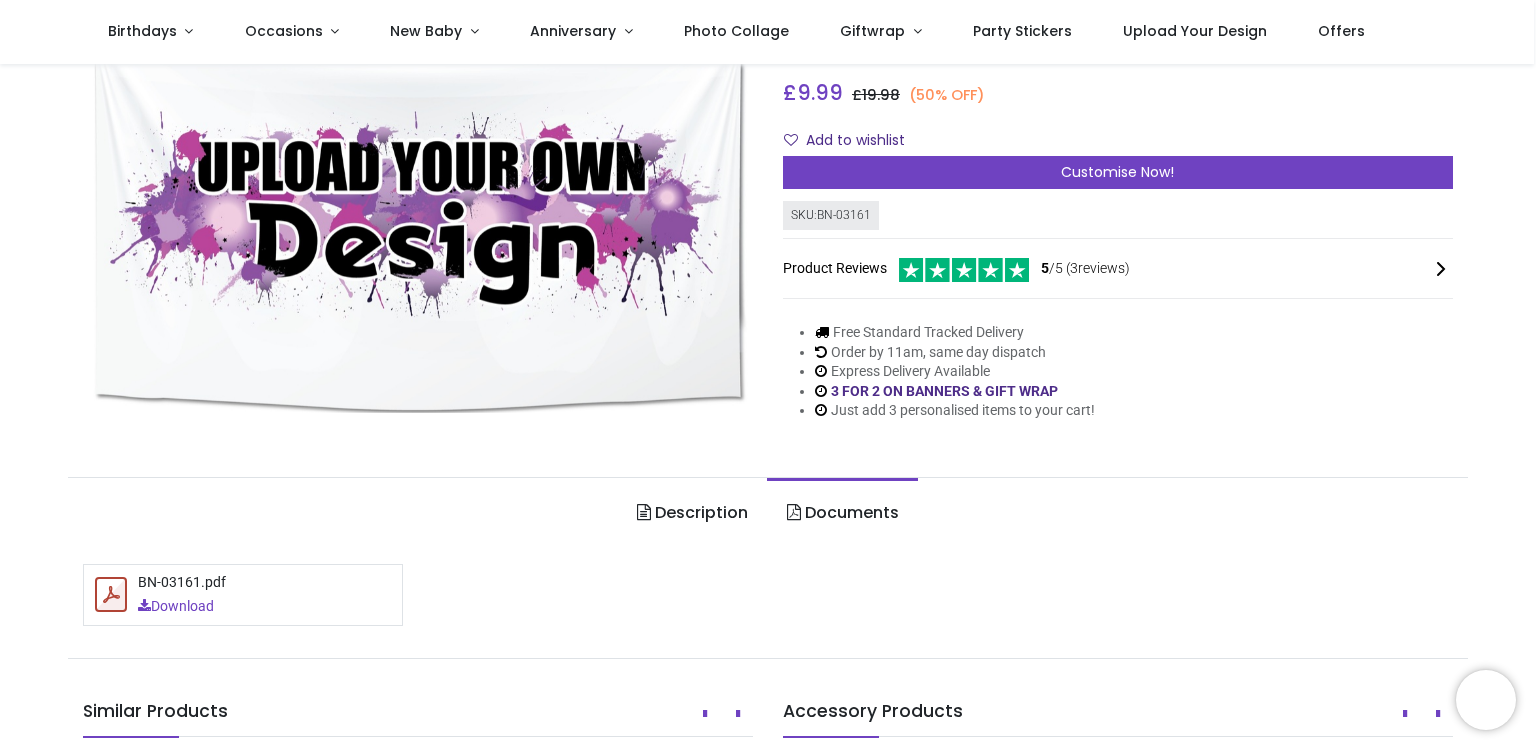 click on "Description" at bounding box center [692, 513] 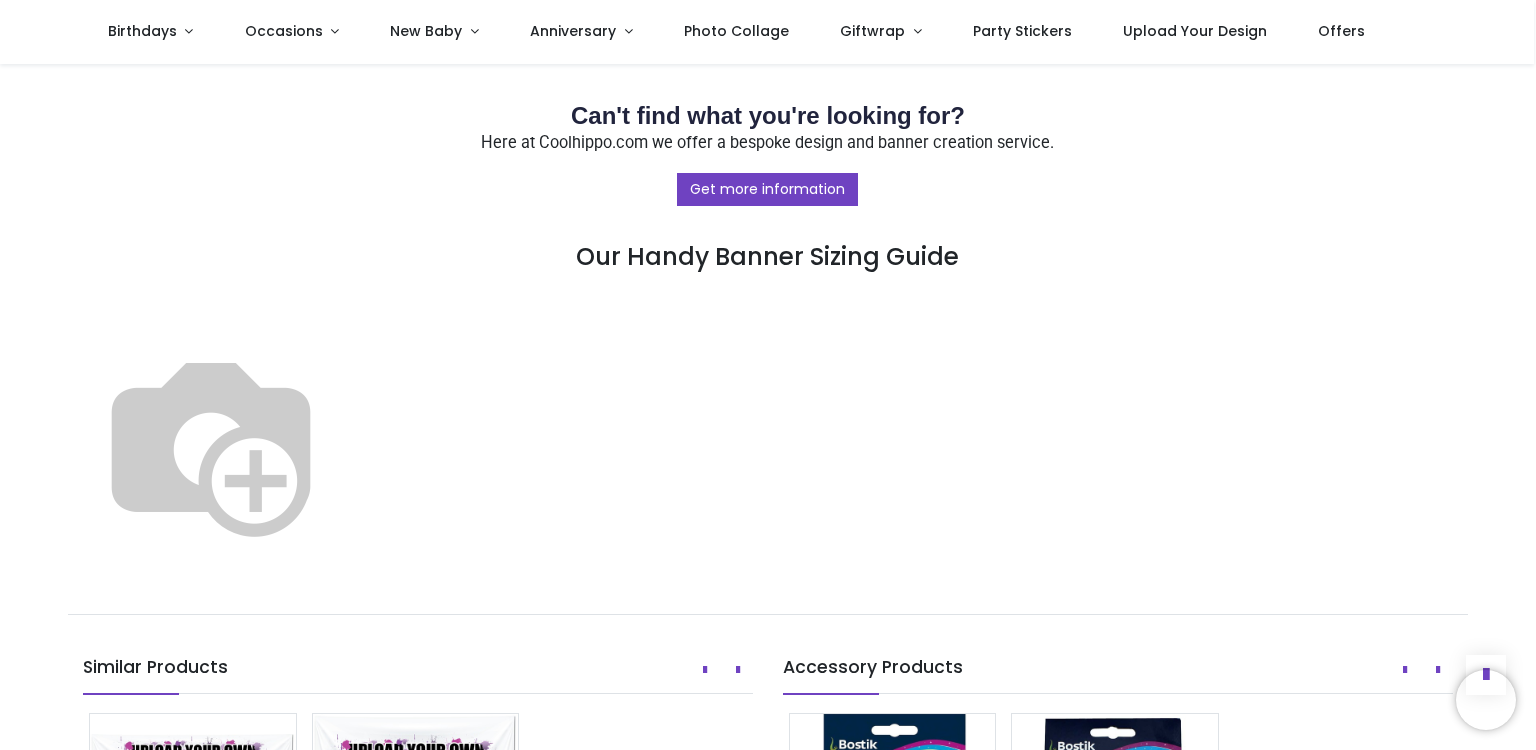 scroll, scrollTop: 1108, scrollLeft: 0, axis: vertical 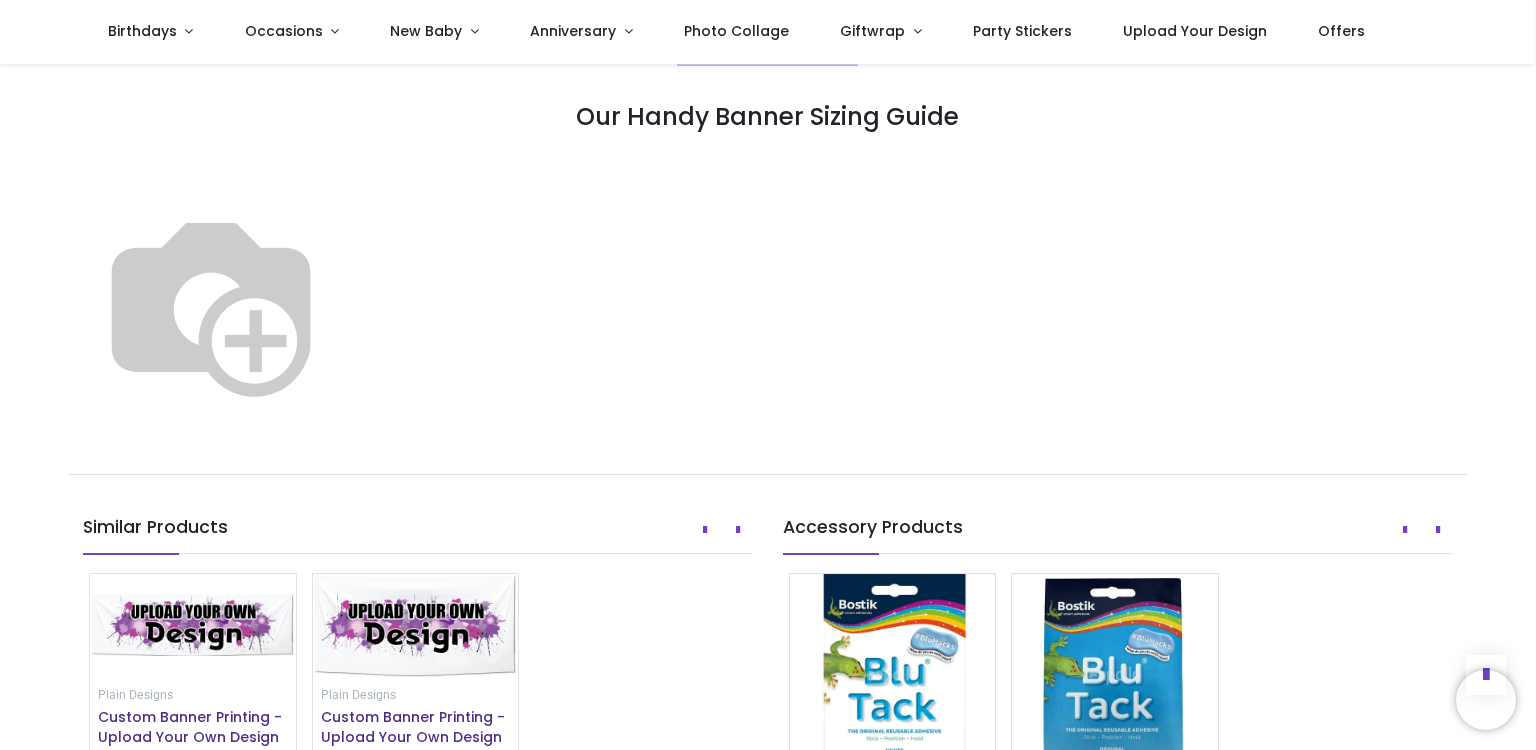 click at bounding box center [211, 303] 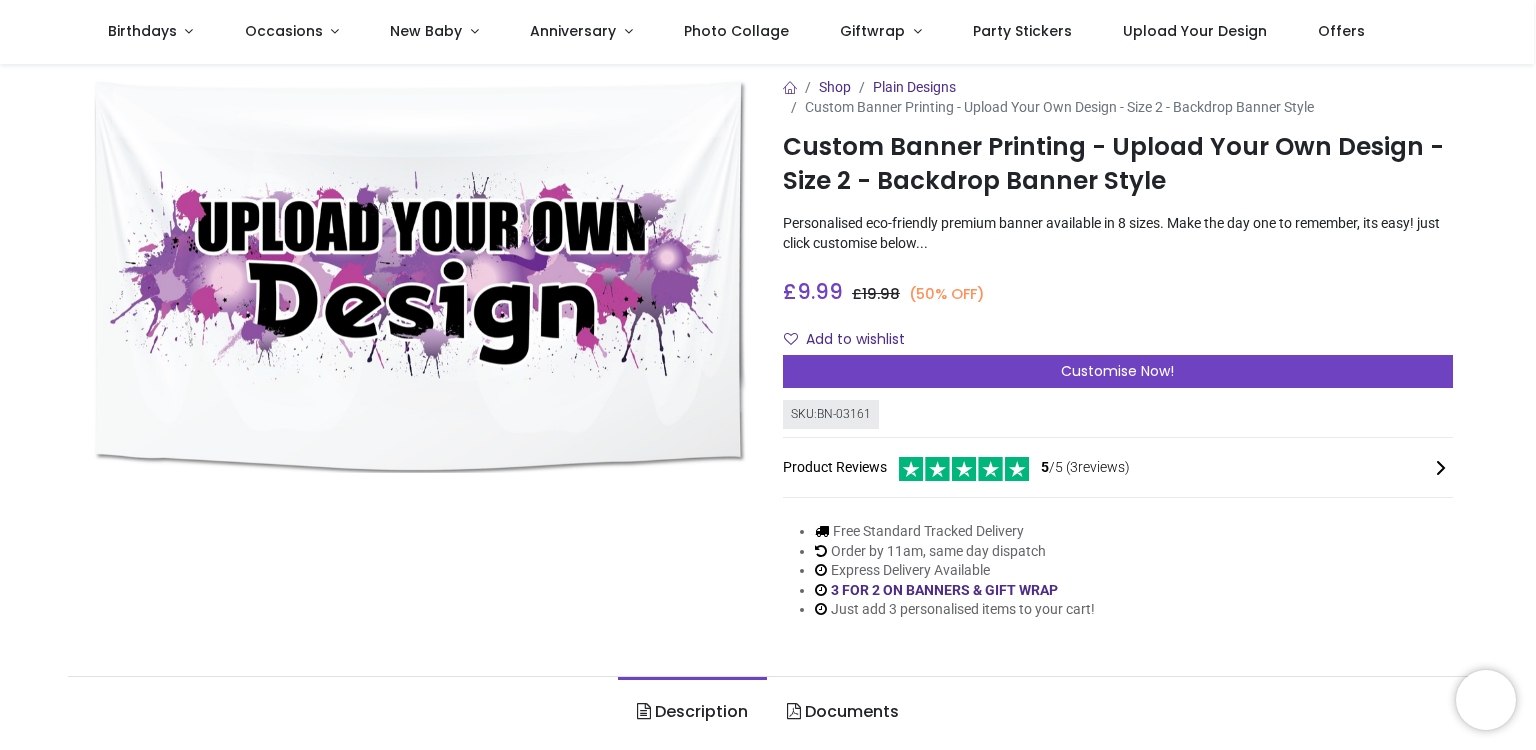 scroll, scrollTop: 0, scrollLeft: 0, axis: both 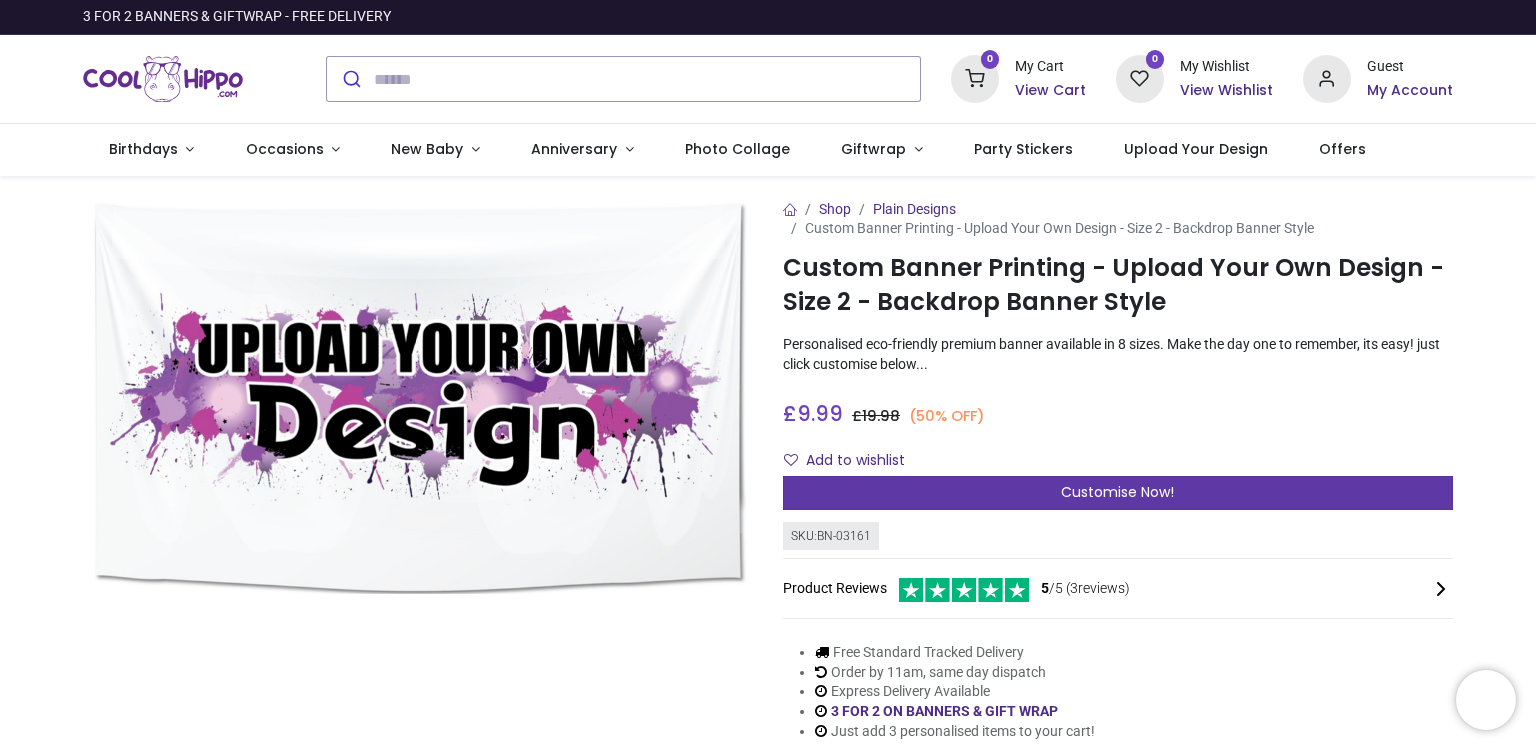 click on "Customise Now!" at bounding box center (1118, 493) 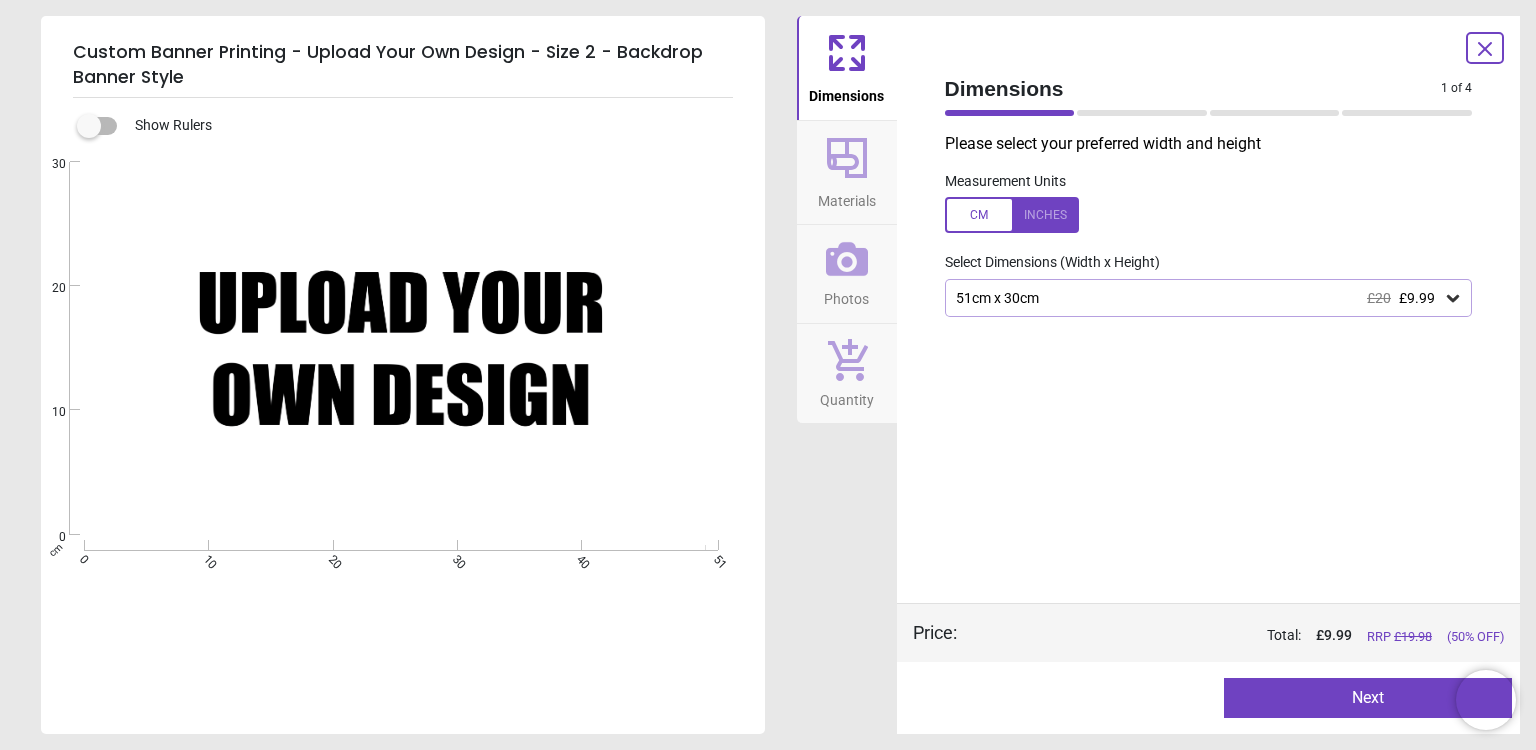 click 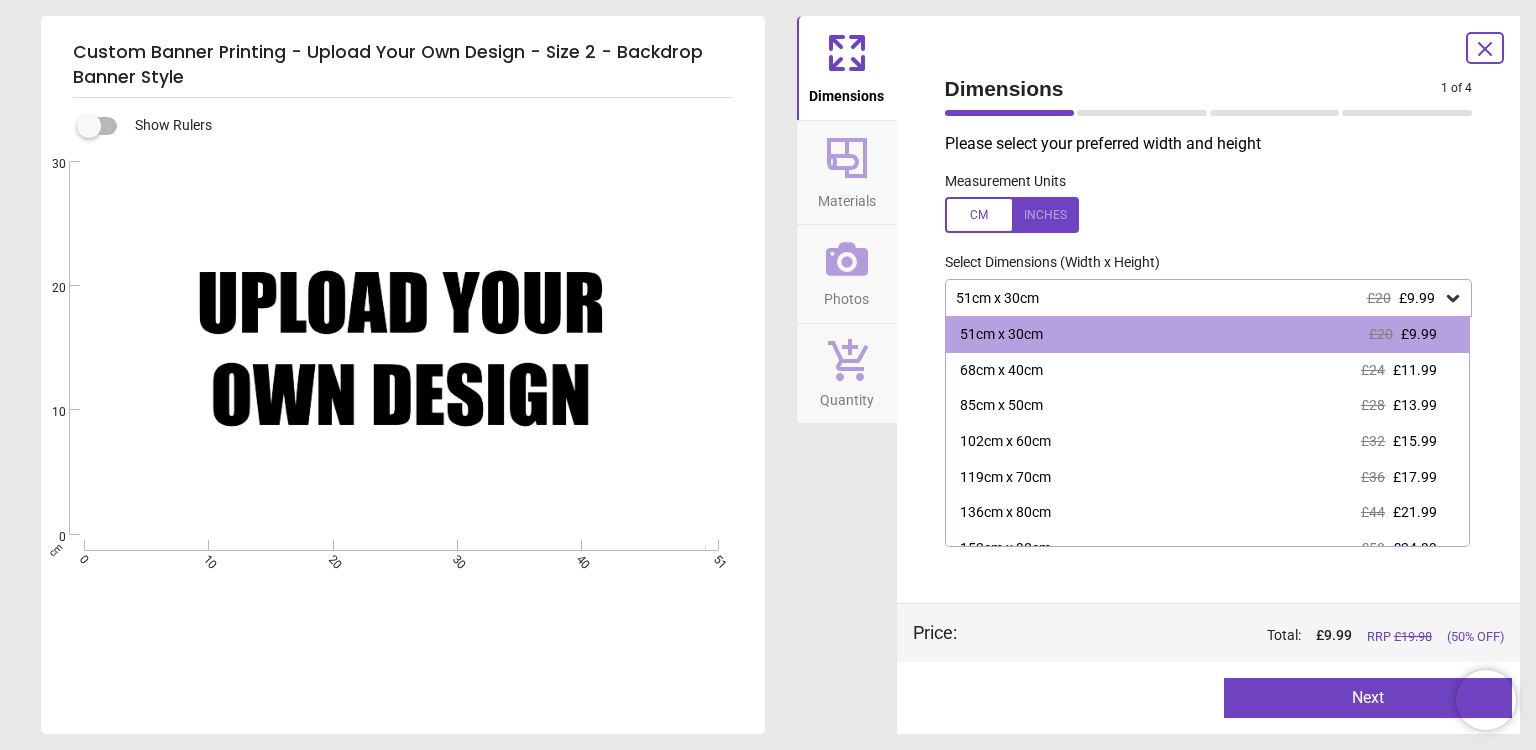 click at bounding box center (1012, 215) 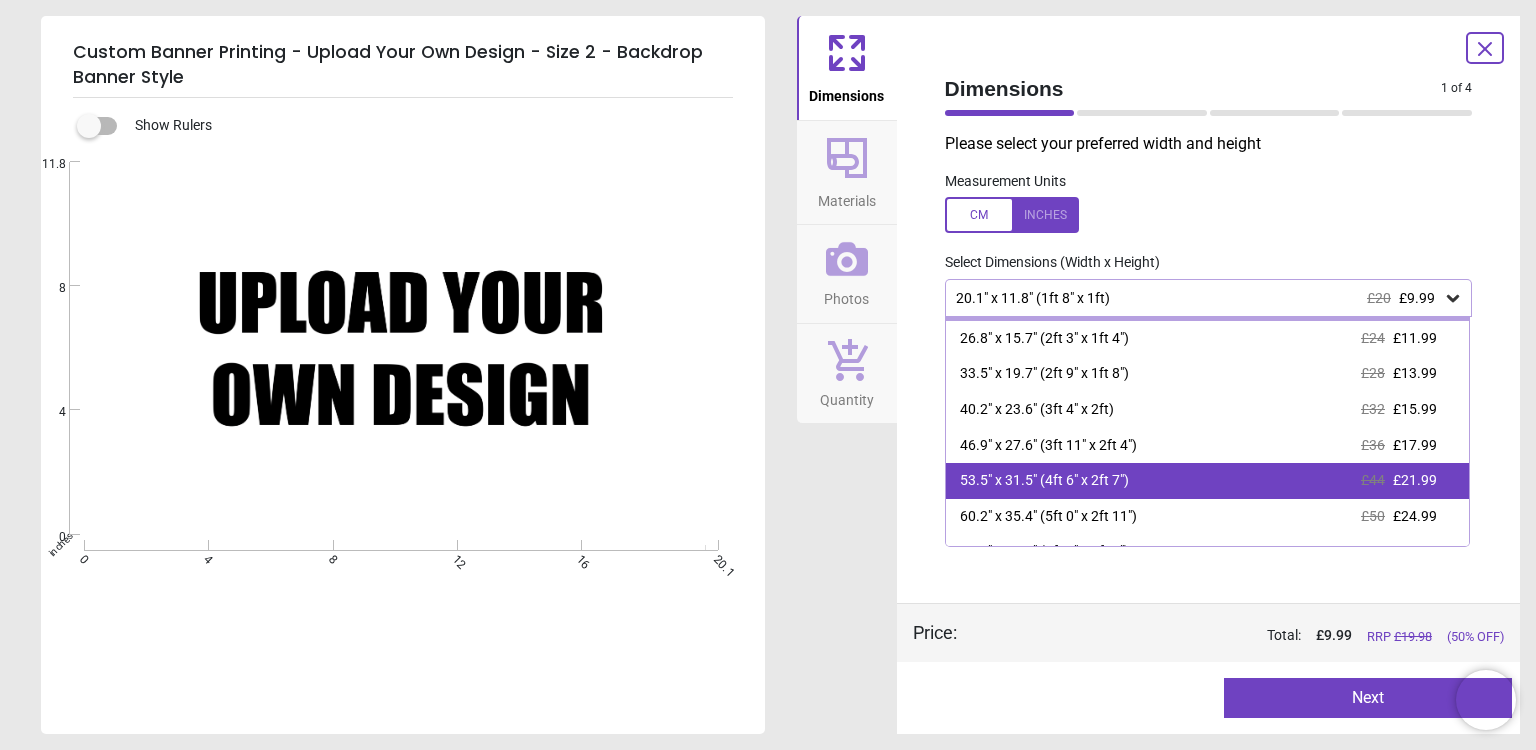 scroll, scrollTop: 56, scrollLeft: 0, axis: vertical 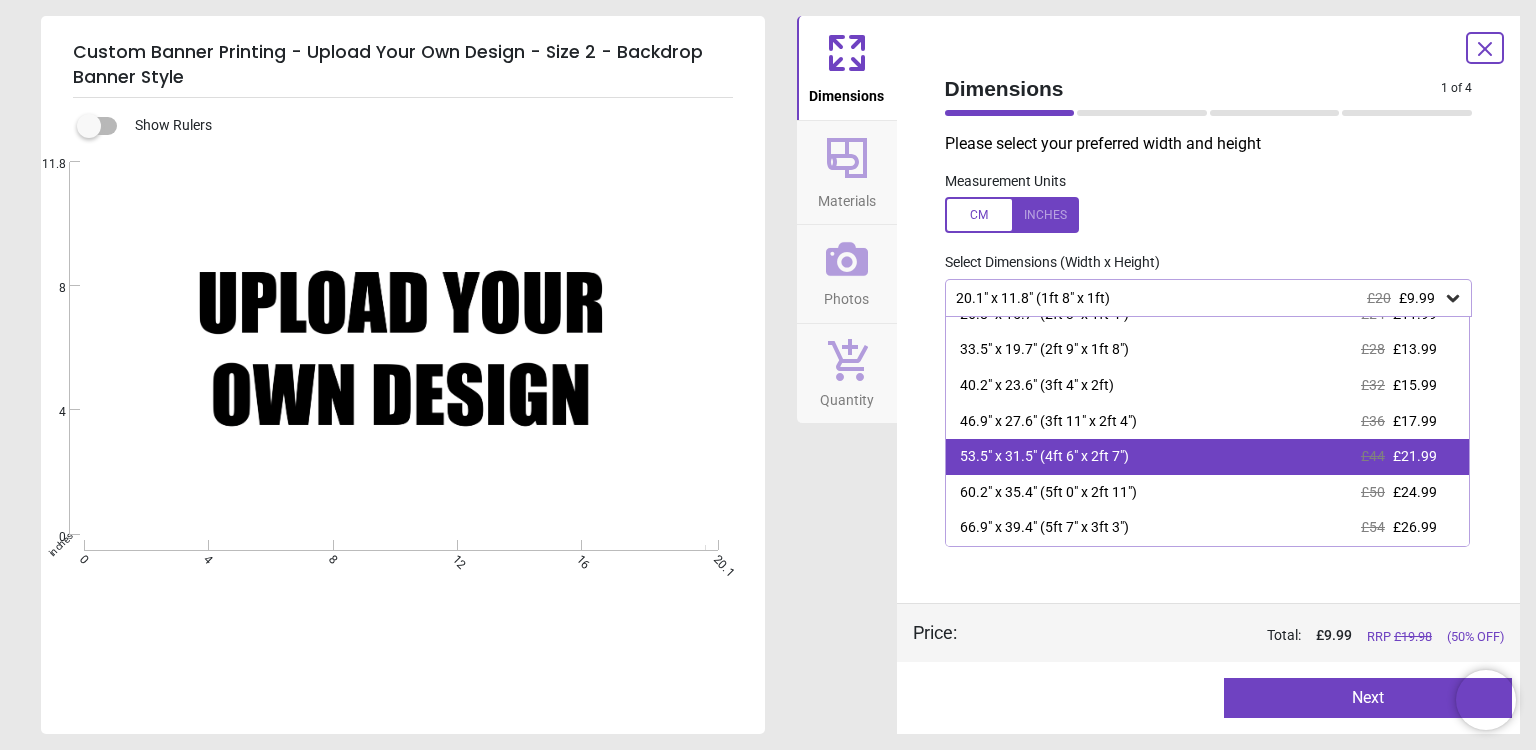 click on "53.5"  x  31.5"    (4ft 6" x 2ft 7")   £44 £21.99" at bounding box center [1208, 457] 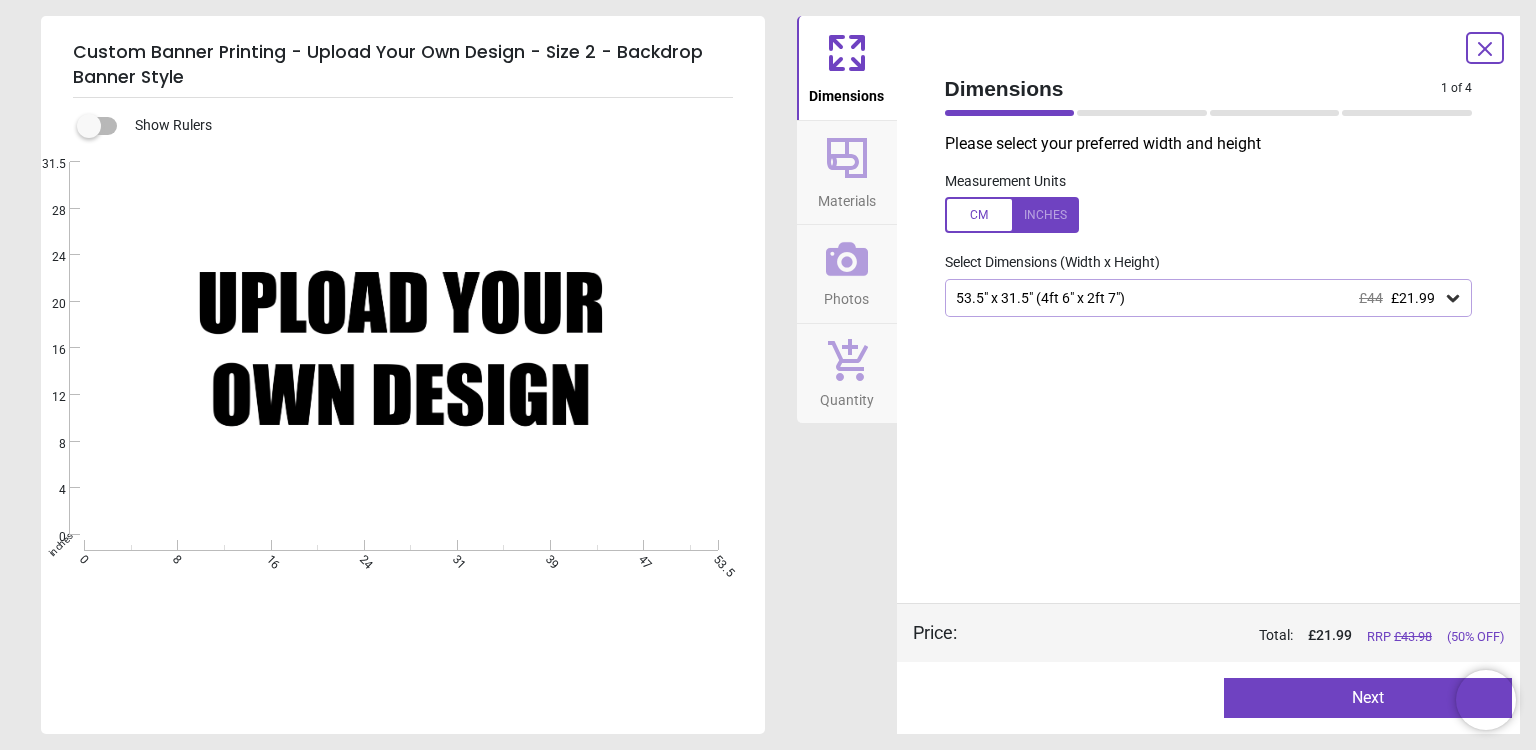 click at bounding box center (1209, 342) 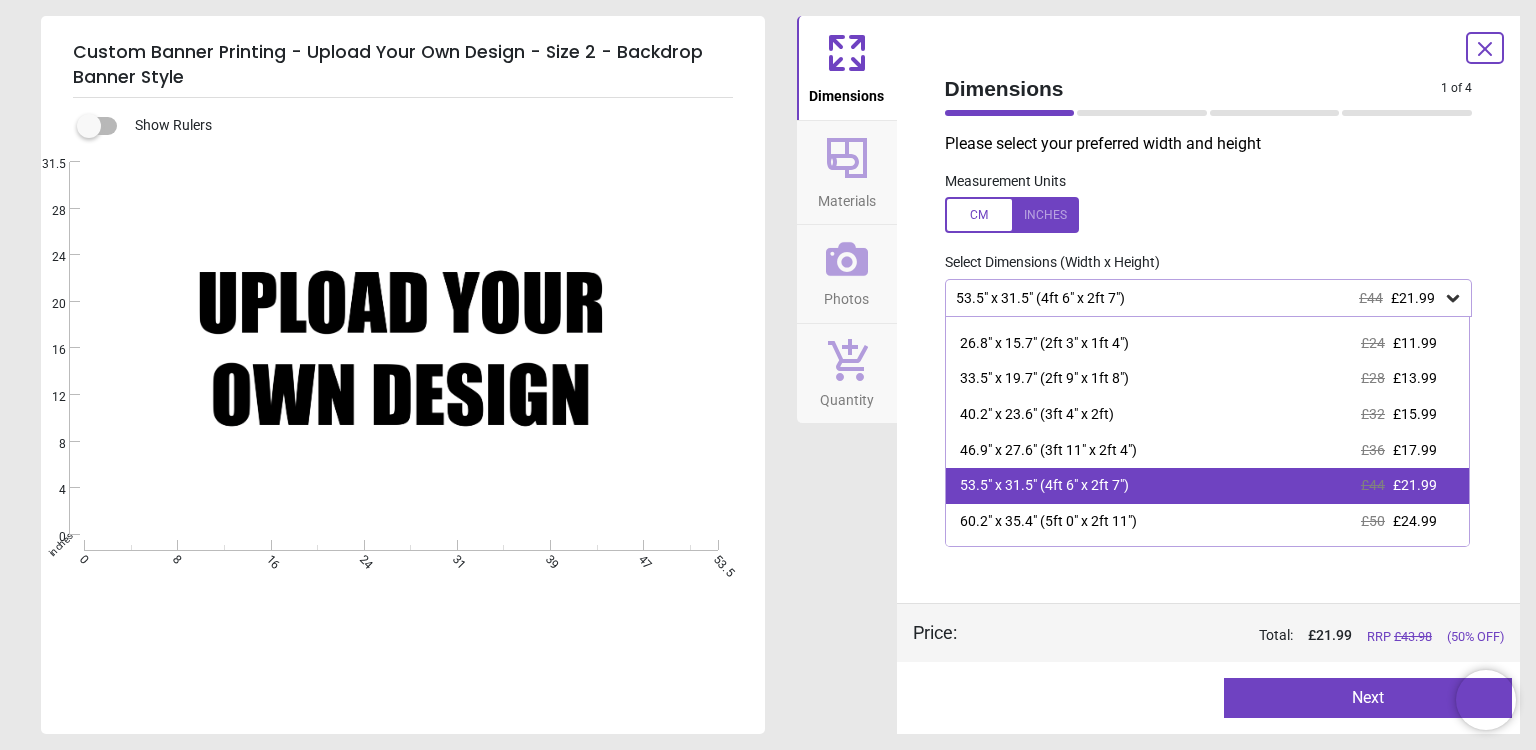 scroll, scrollTop: 56, scrollLeft: 0, axis: vertical 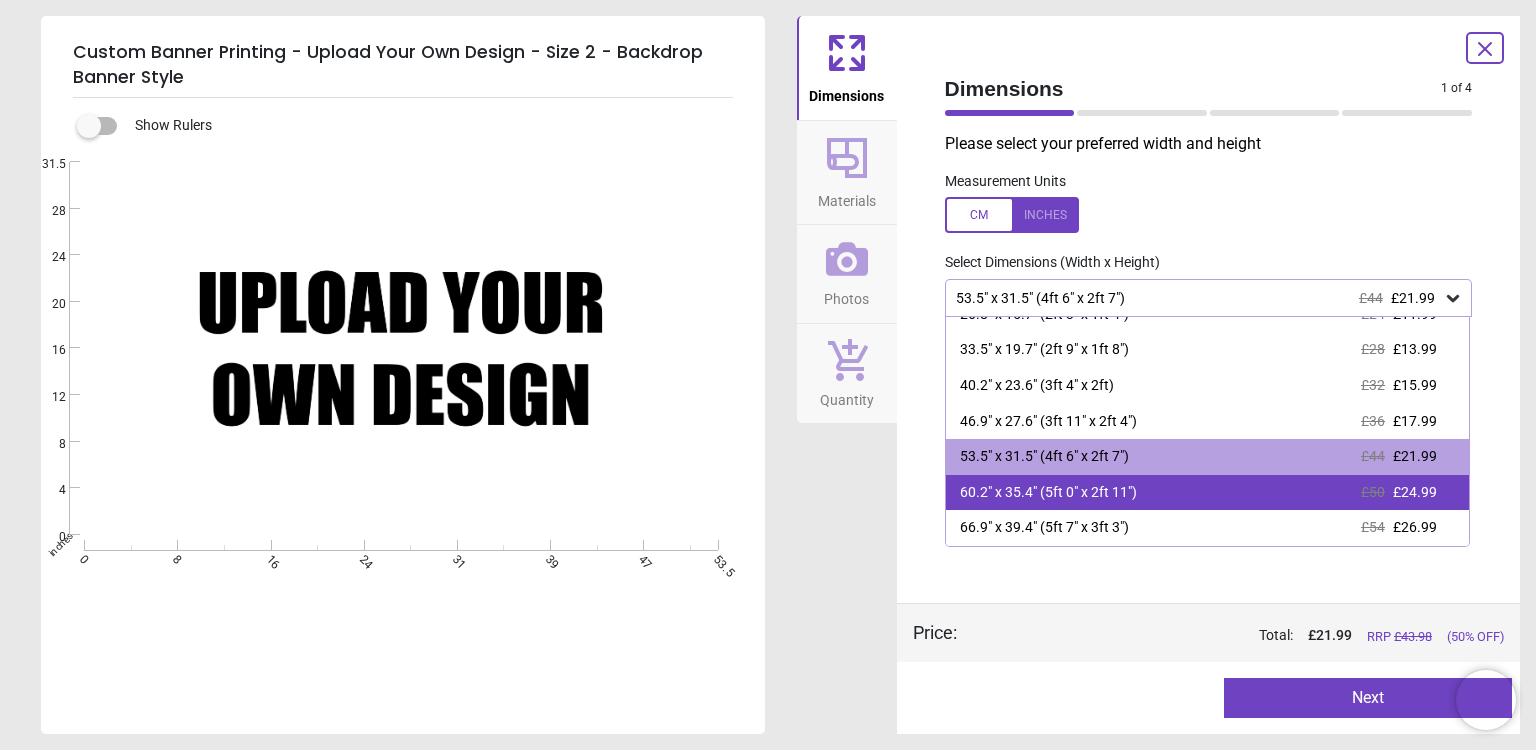 click on "60.2"  x  35.4"    (5ft 0" x 2ft 11")" at bounding box center (1048, 493) 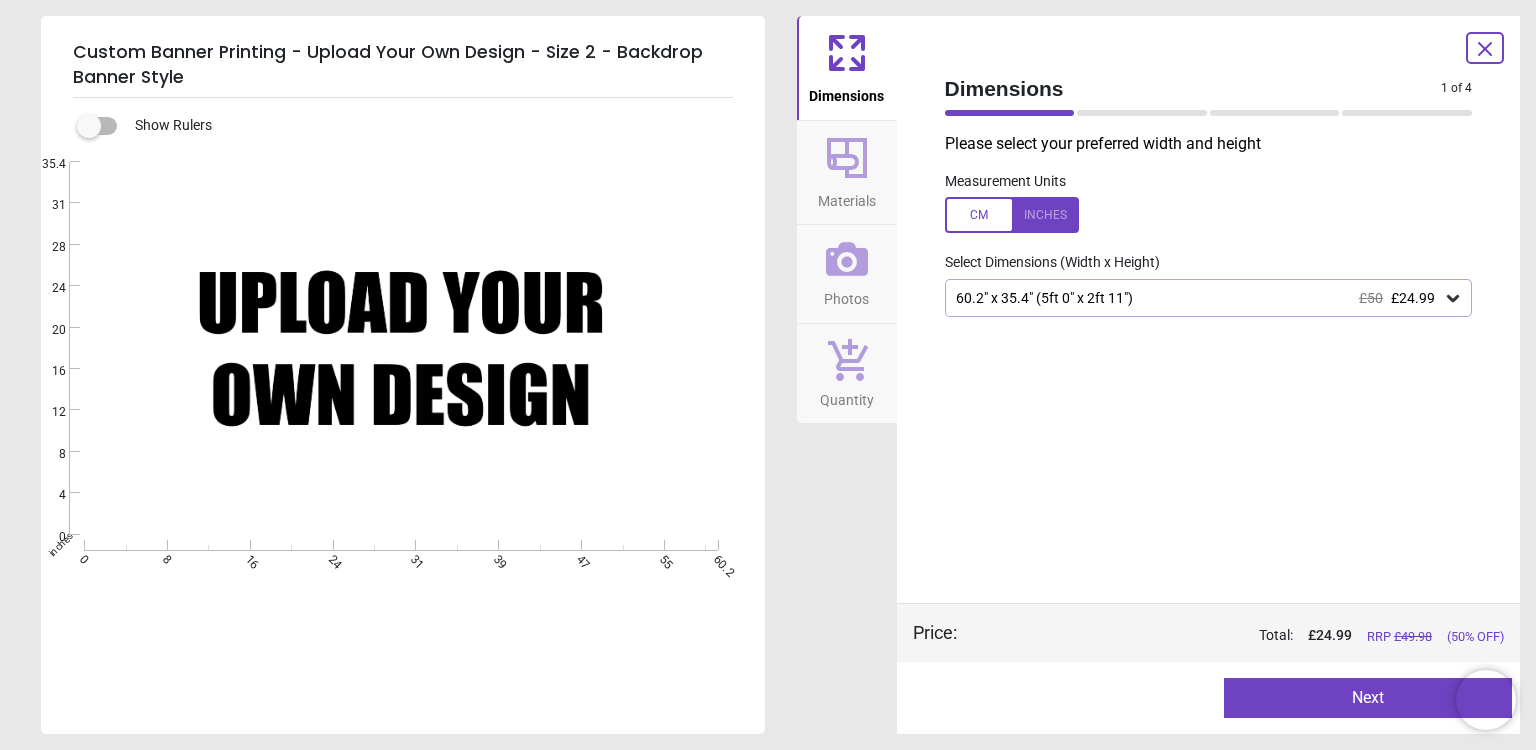 click on "Show Rulers" at bounding box center (427, 126) 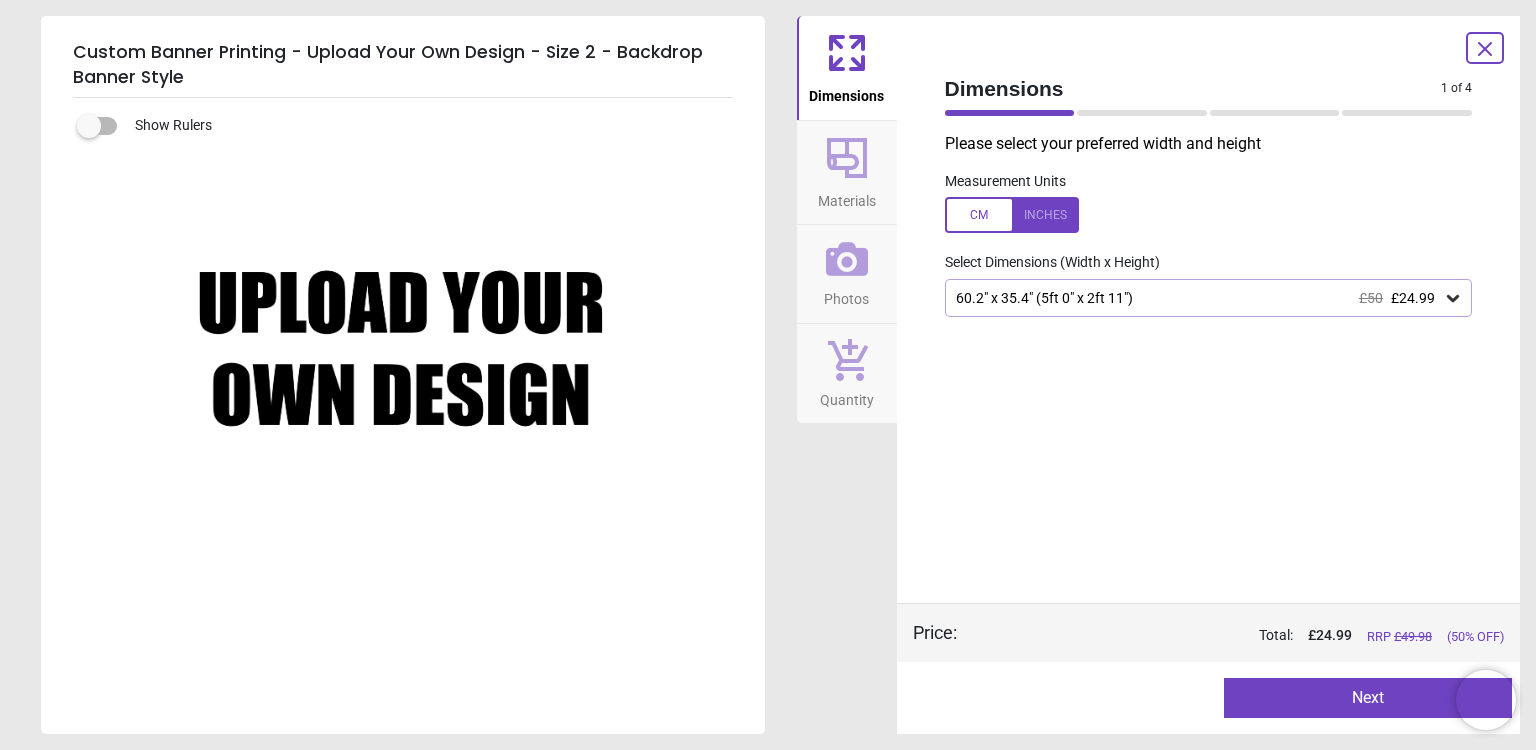 click on "Show Rulers" at bounding box center (427, 126) 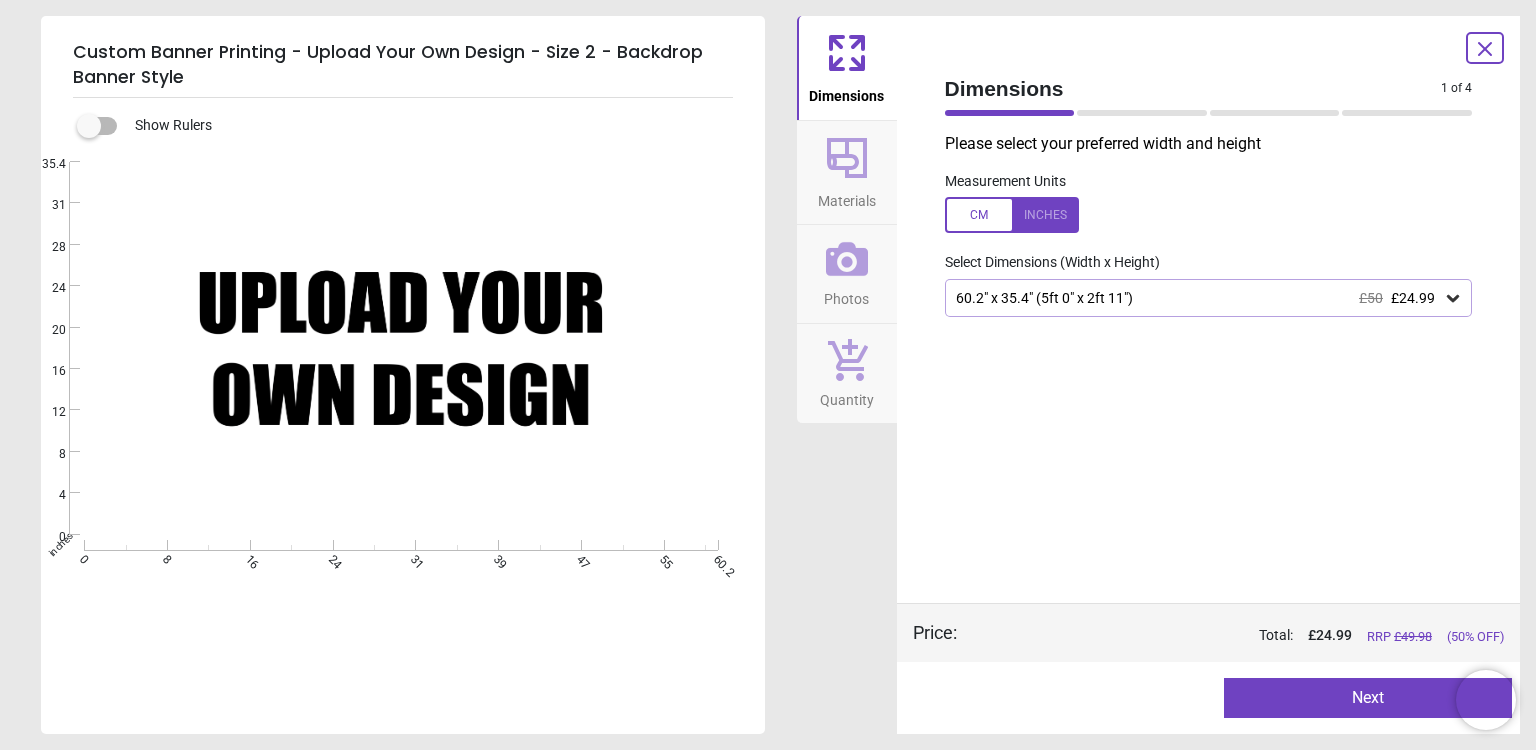 click 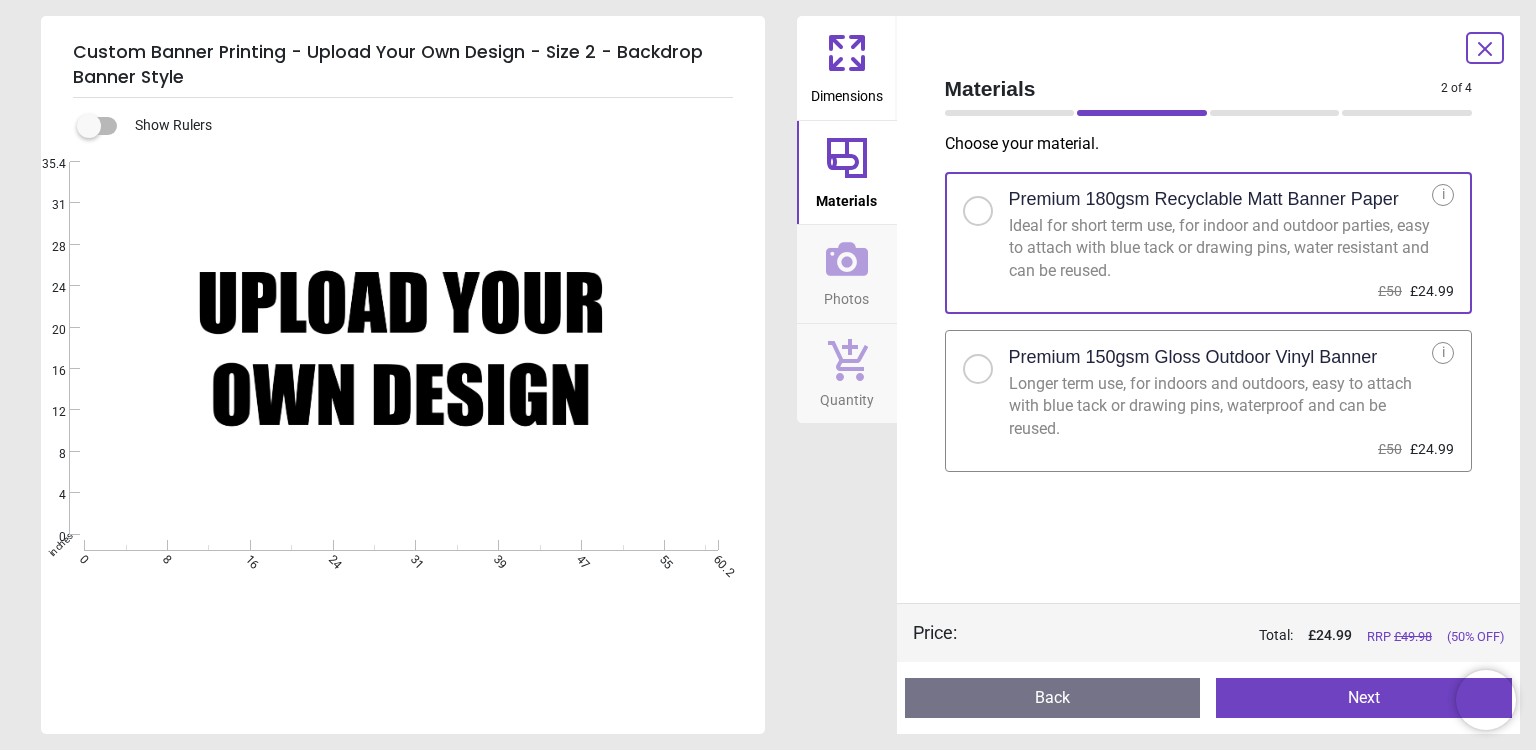 click 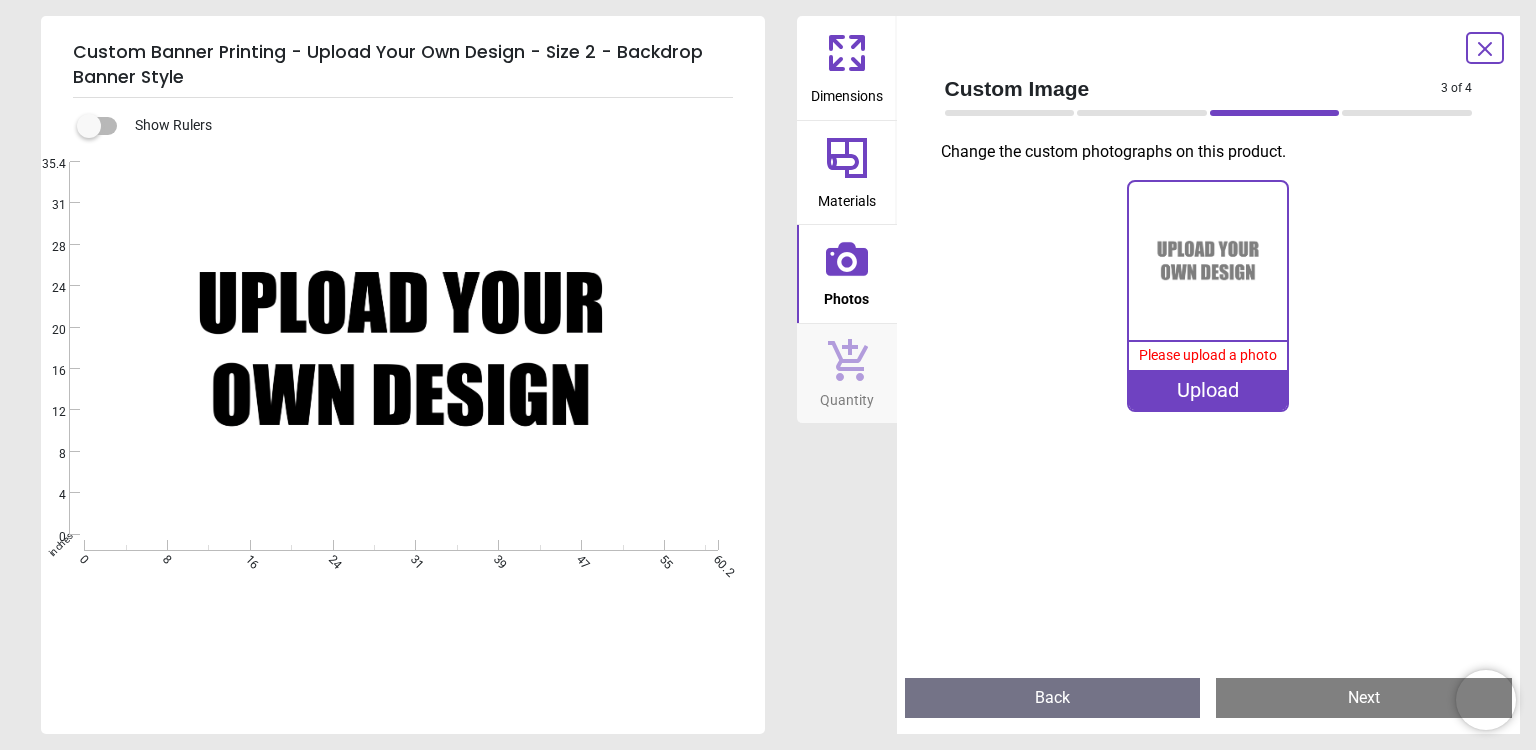 click 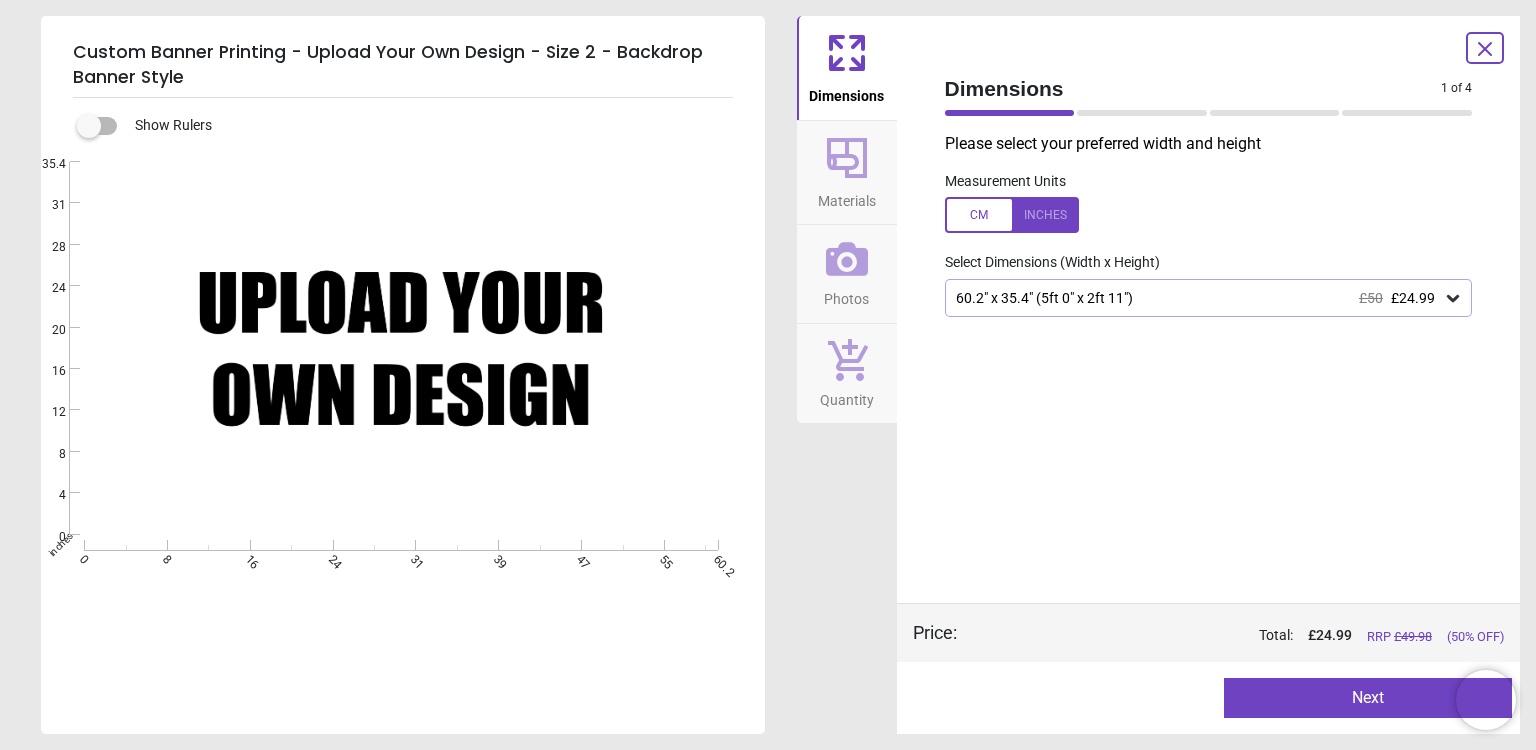 click 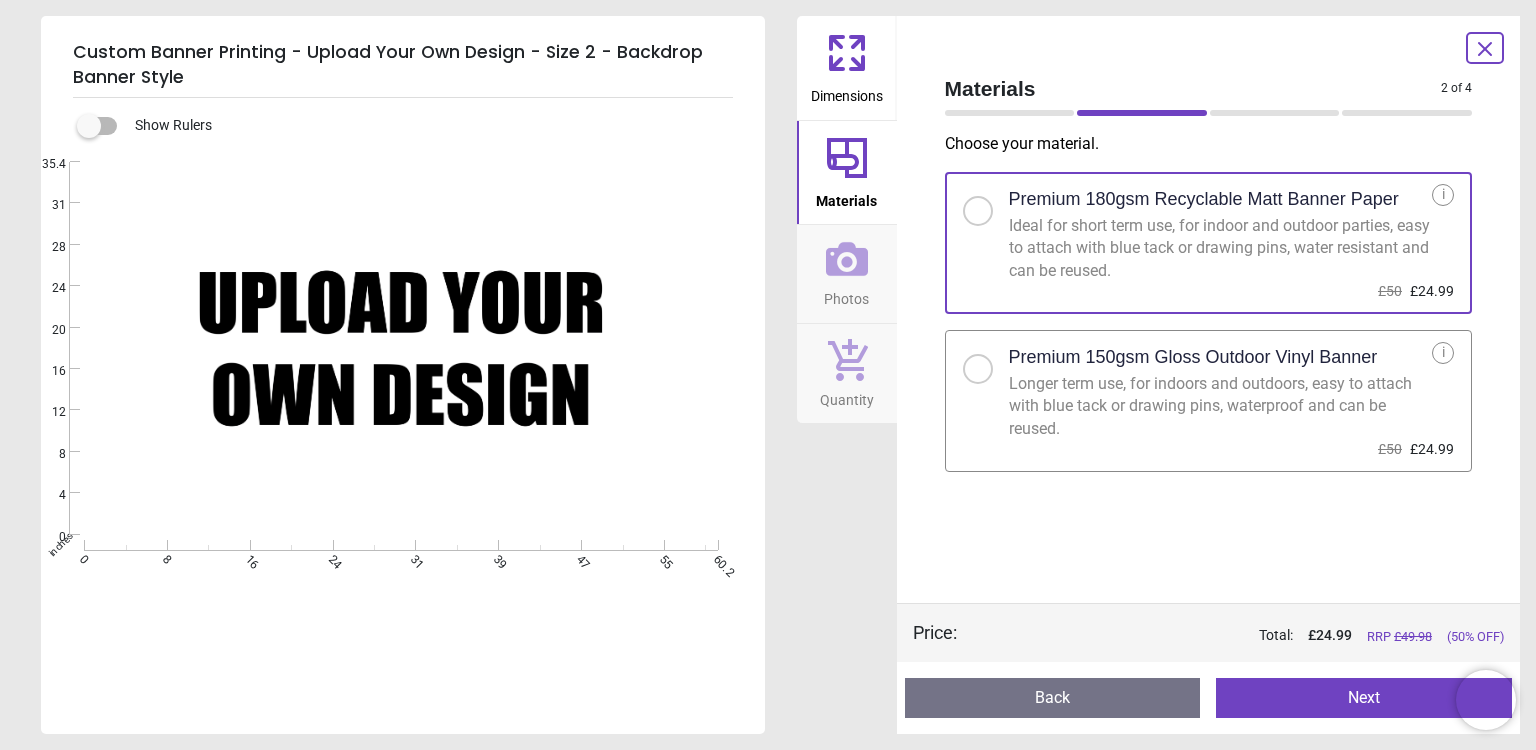 click on "Next" at bounding box center [1364, 698] 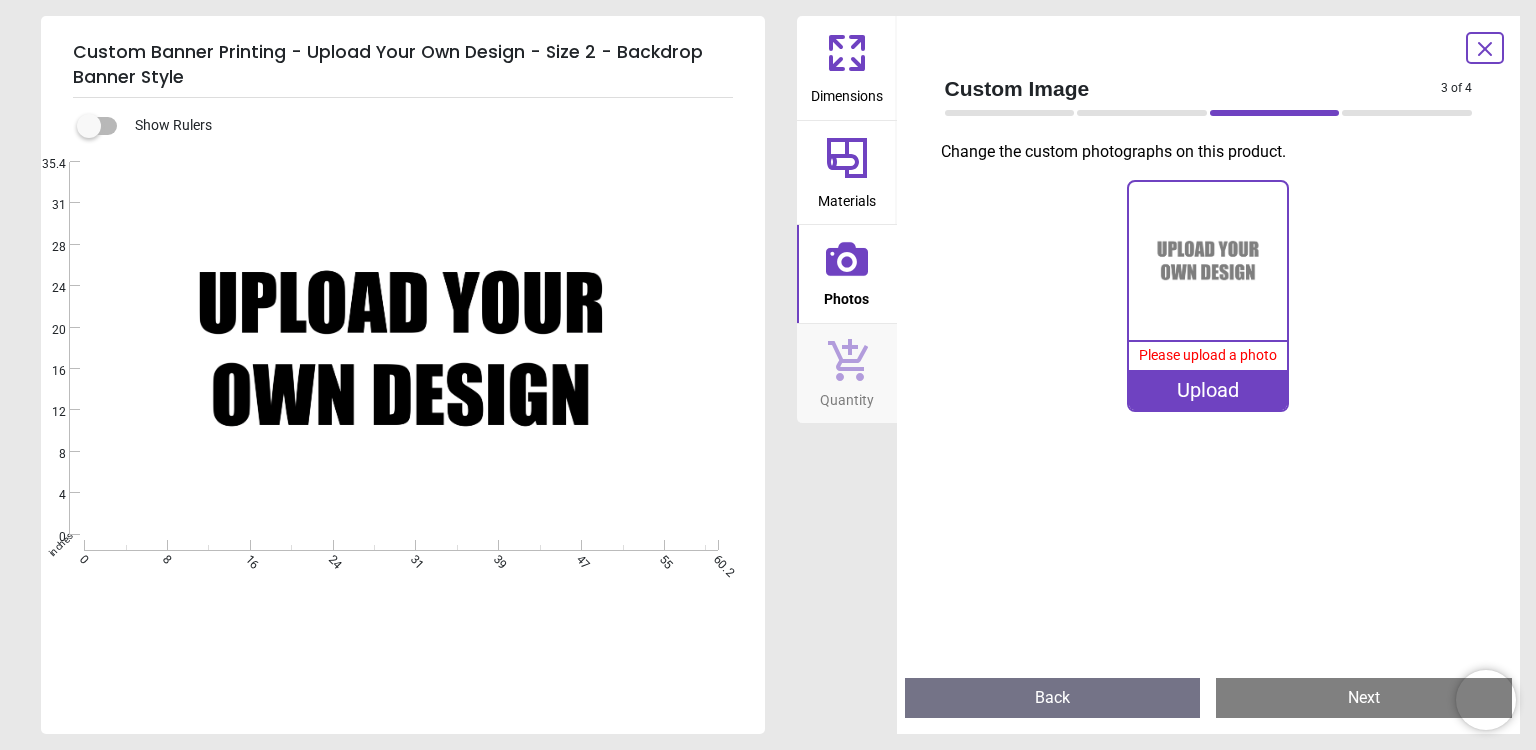 click on "Upload" at bounding box center [1208, 390] 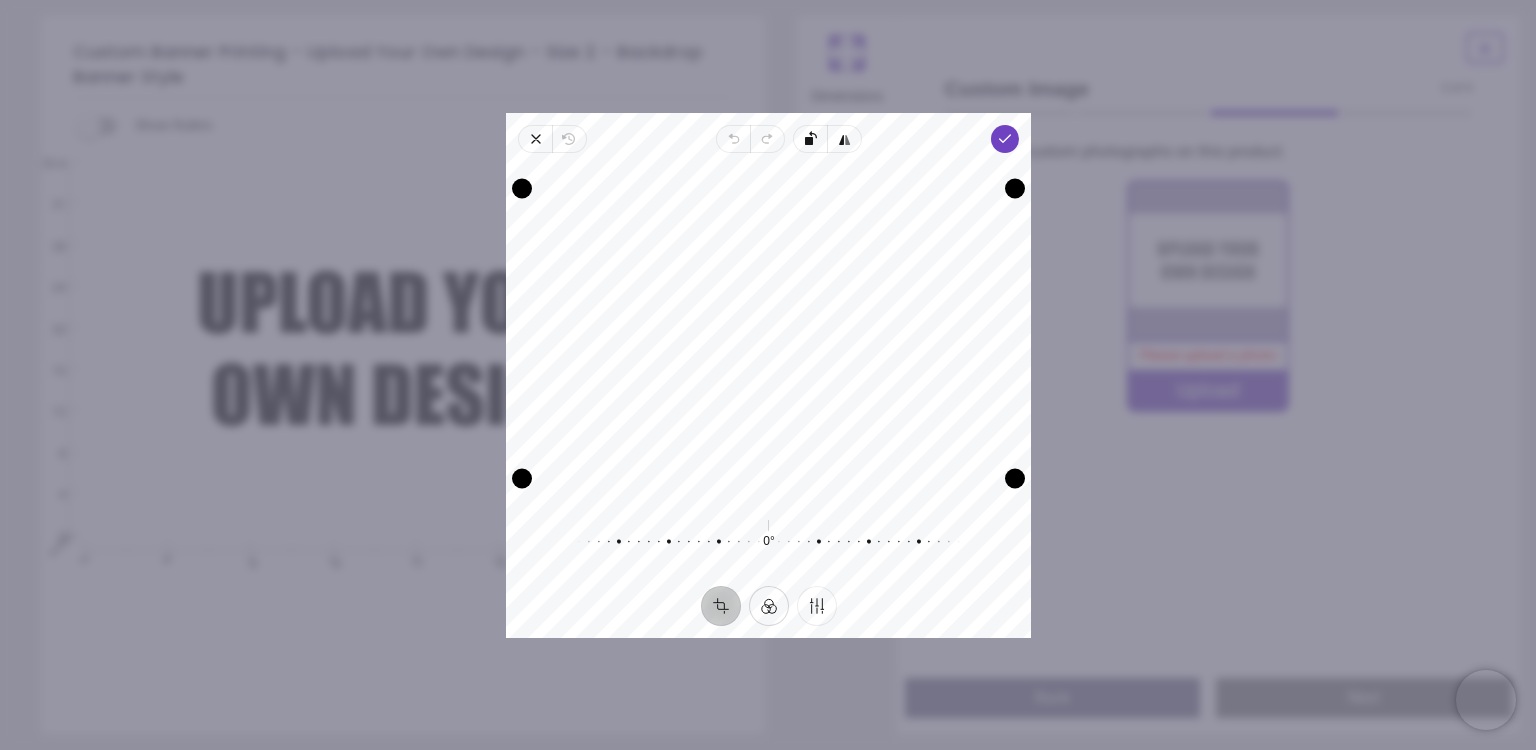 click on "Filter" at bounding box center [768, 606] 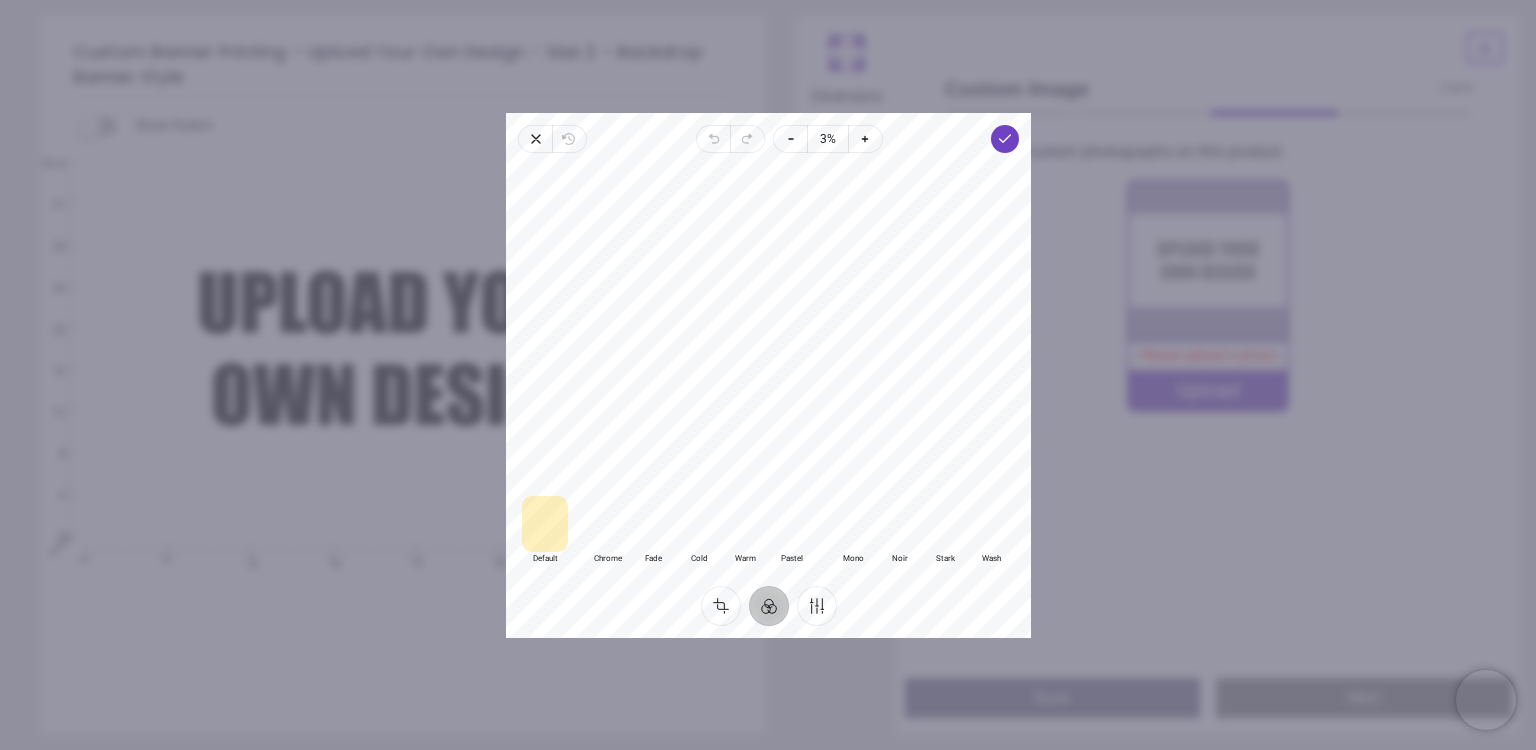 click at bounding box center [607, 524] 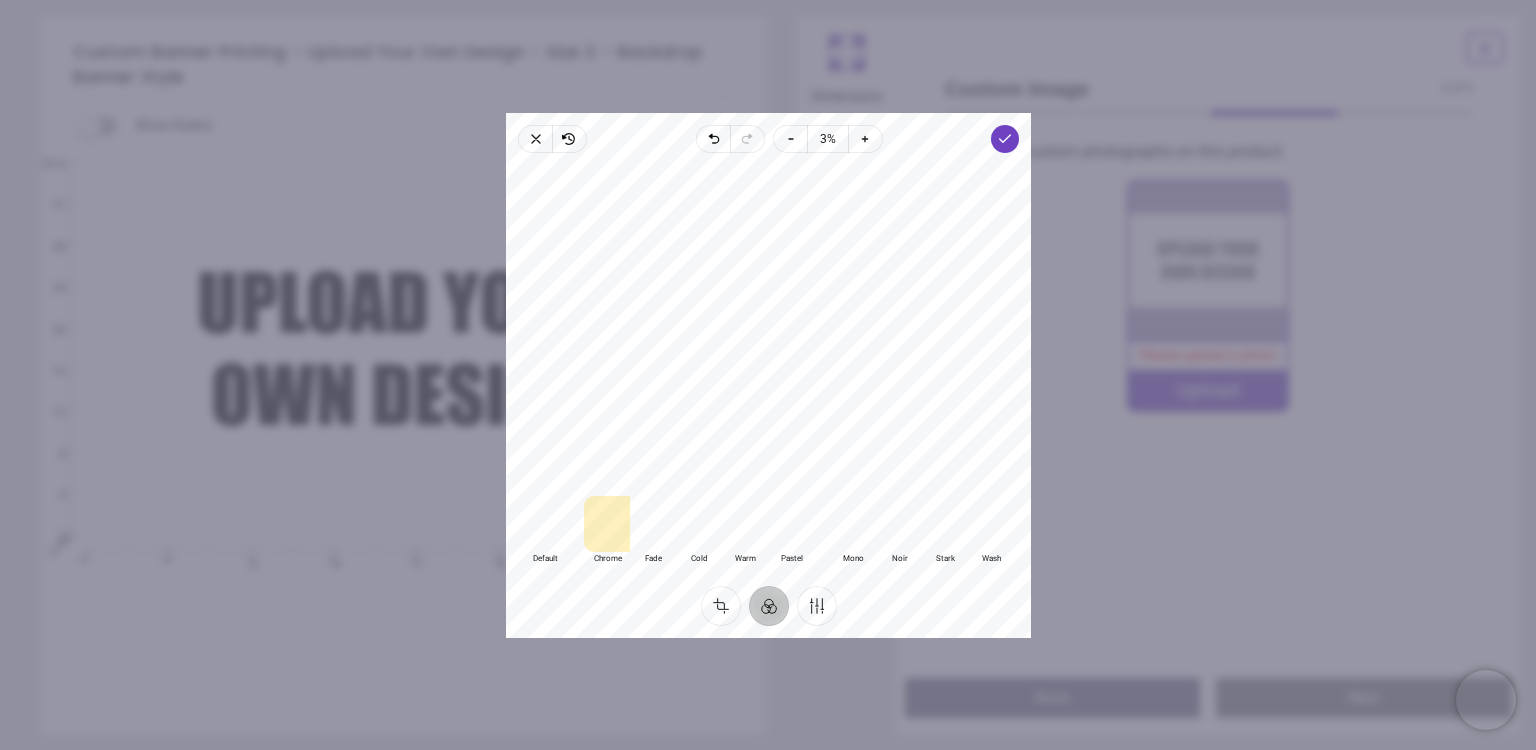 click at bounding box center (607, 524) 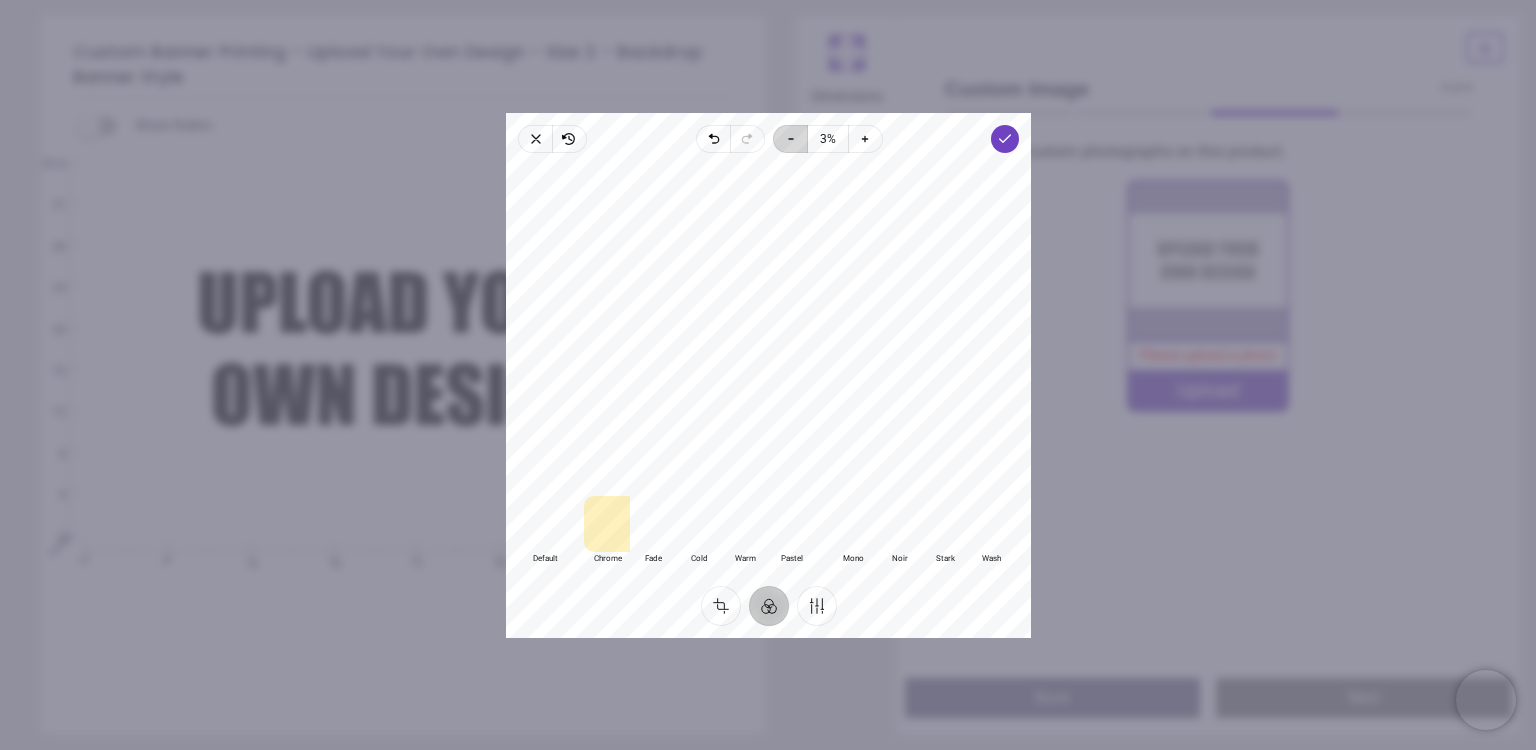 click 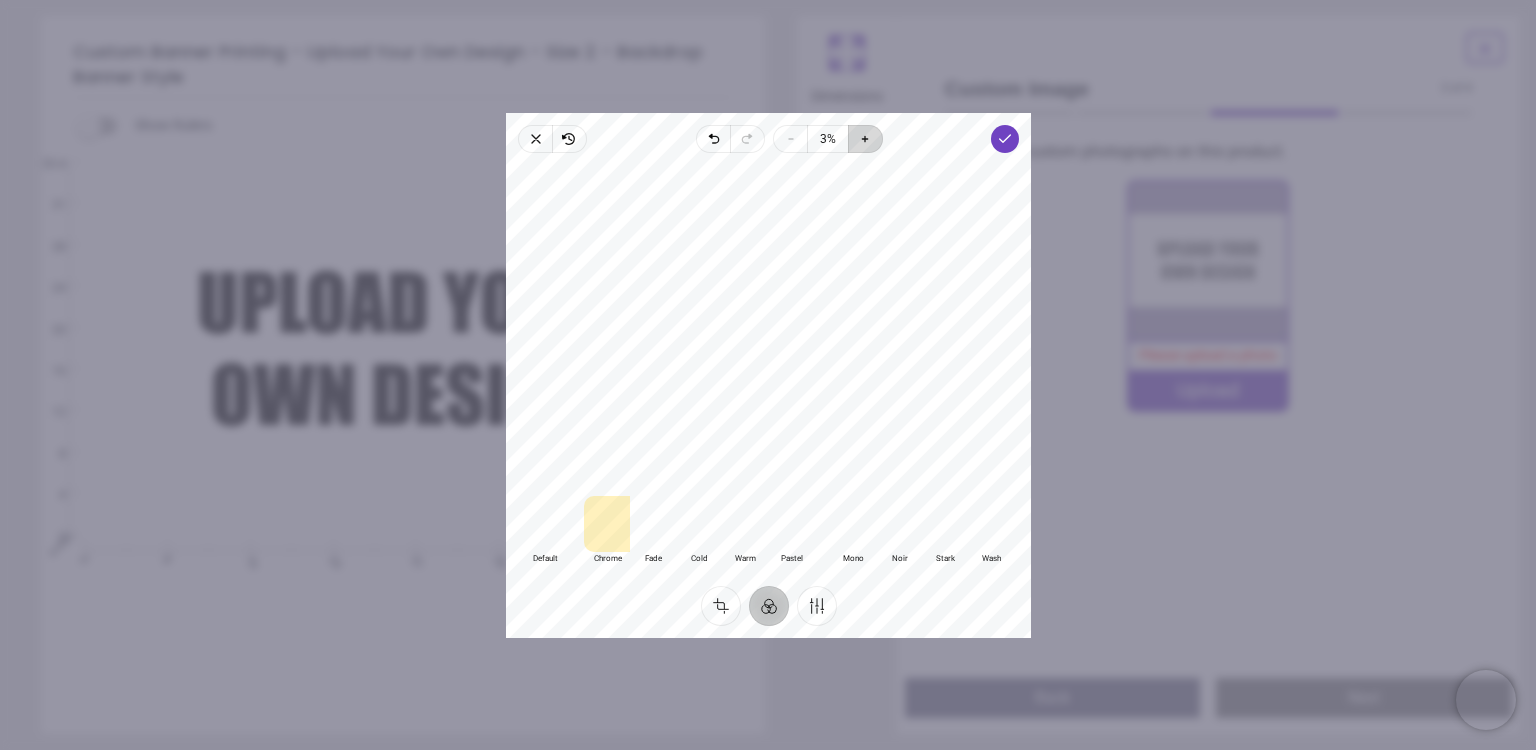 click 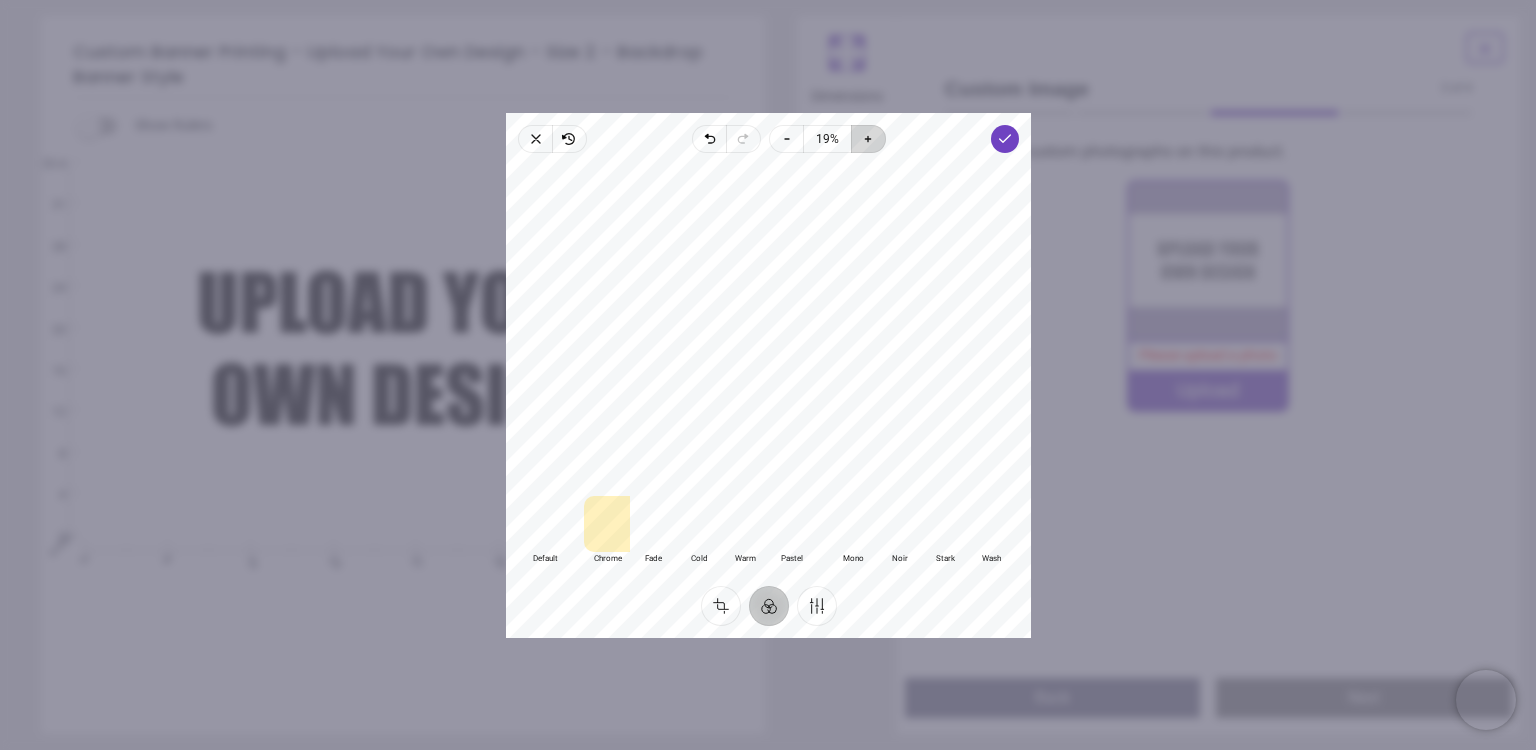 click on "Zoom in" at bounding box center (869, 139) 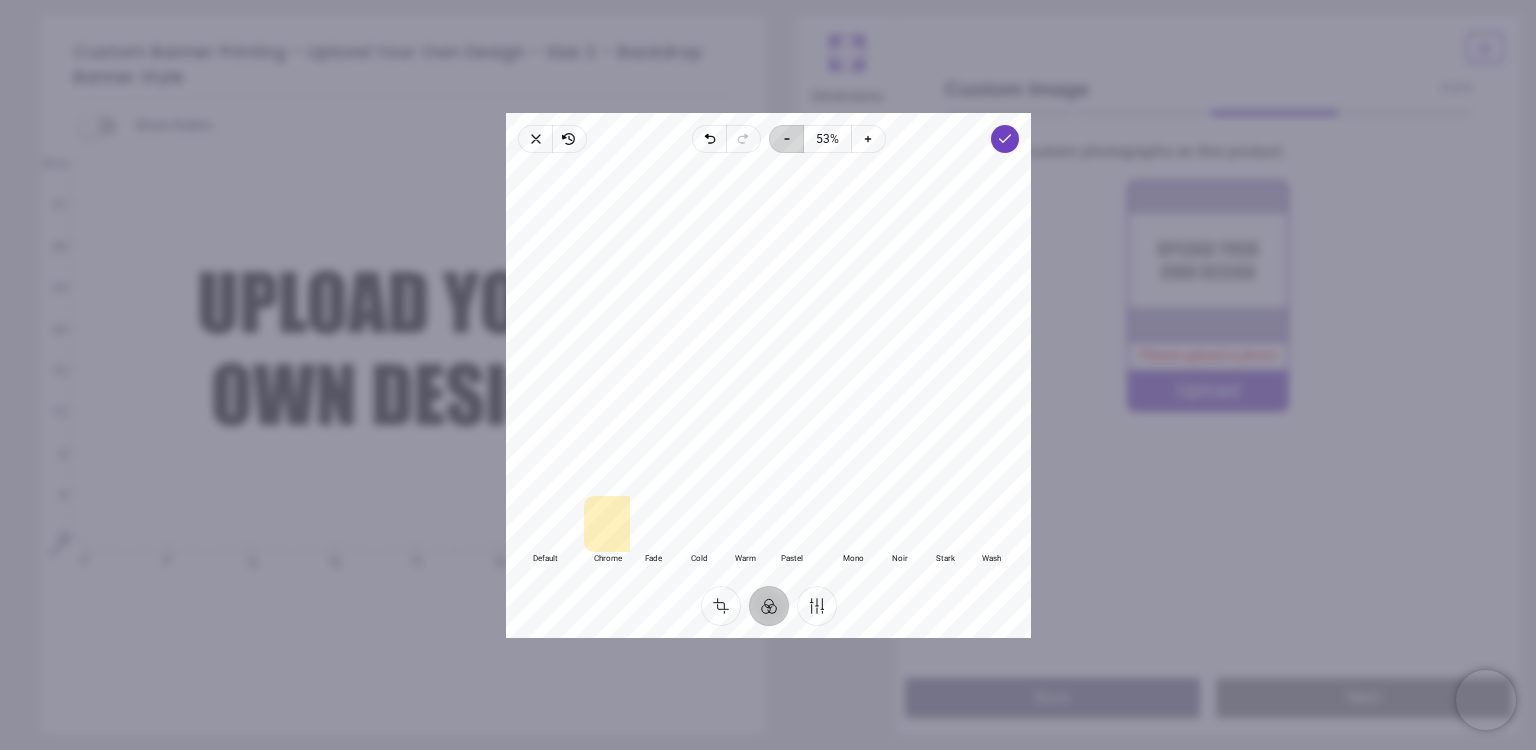 click 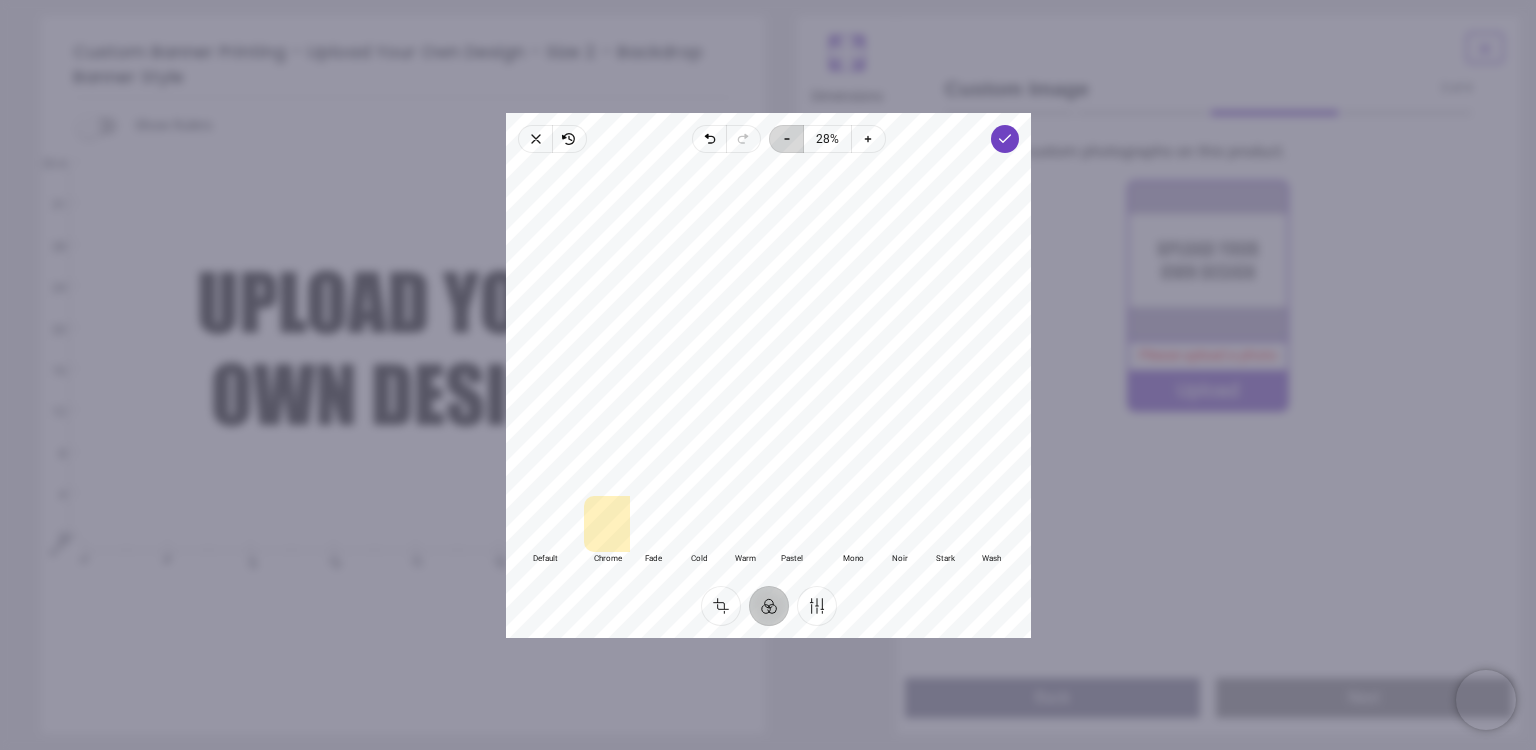 click 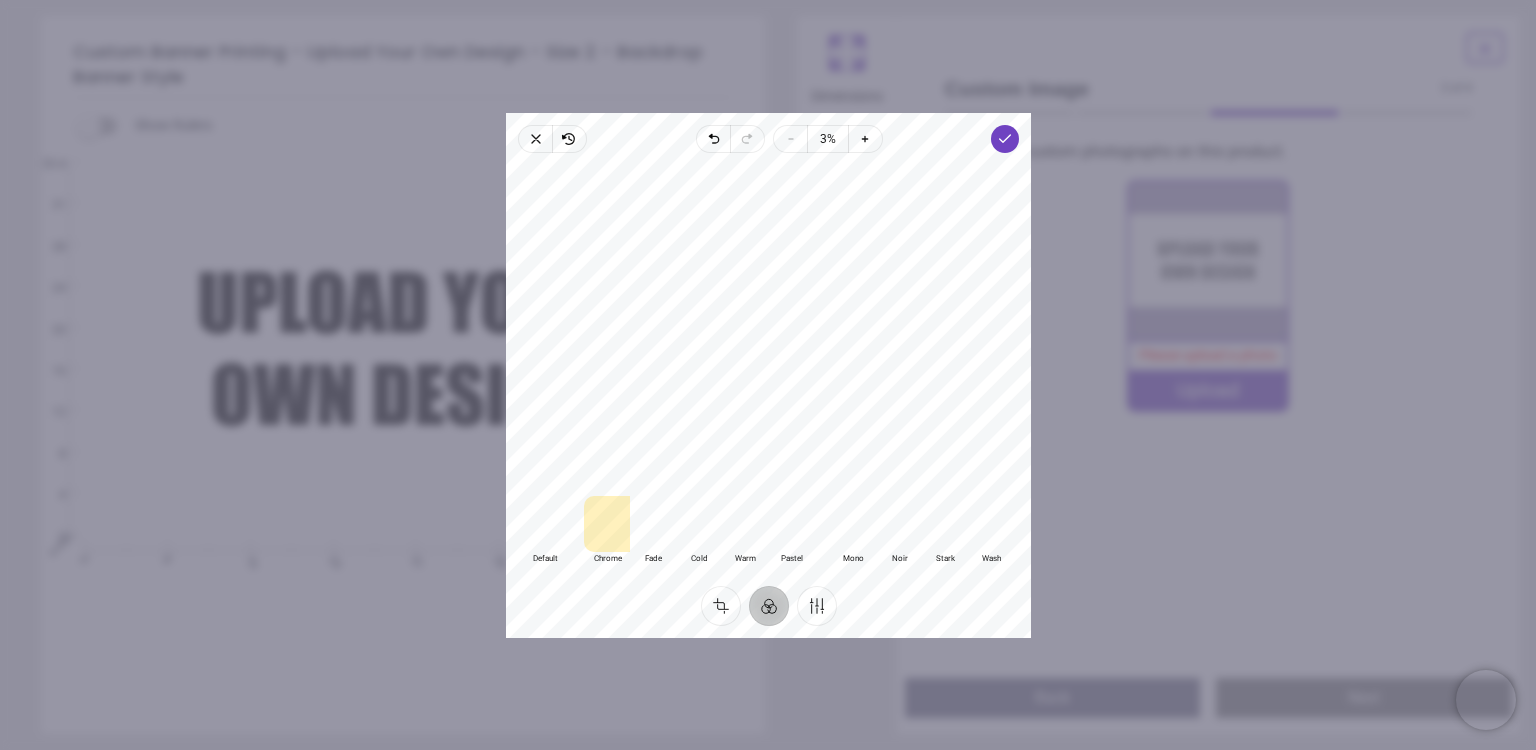 click at bounding box center (653, 524) 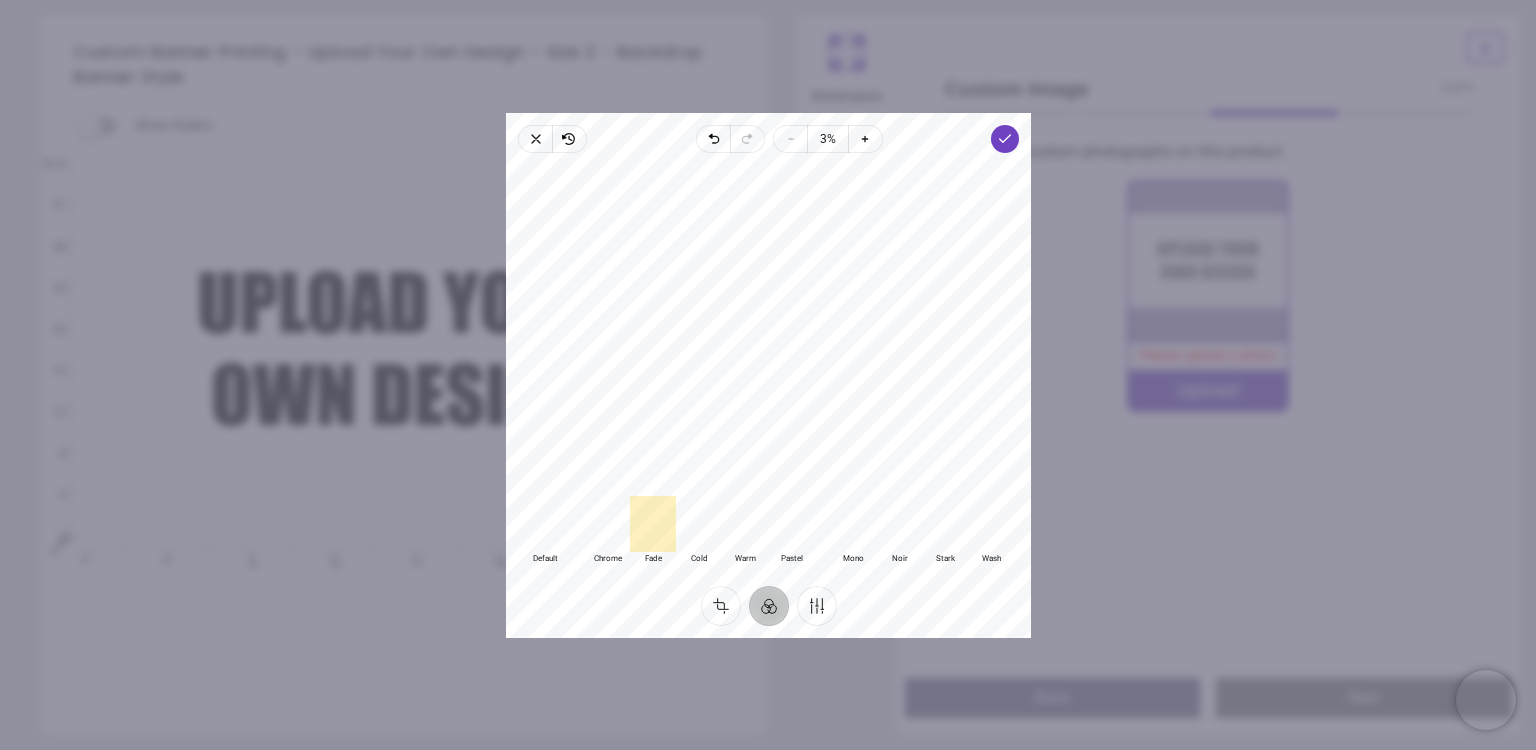 click at bounding box center [699, 524] 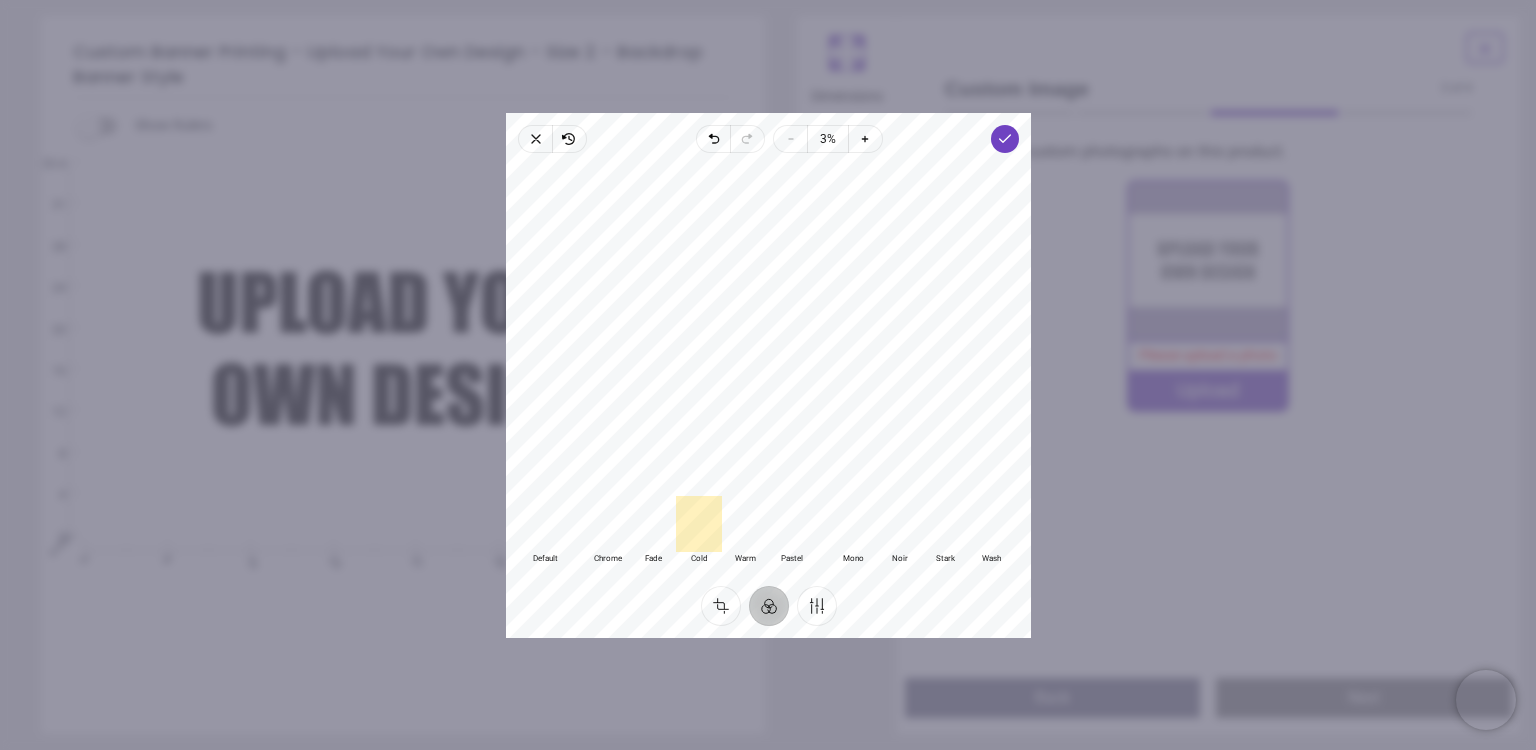 click at bounding box center [745, 524] 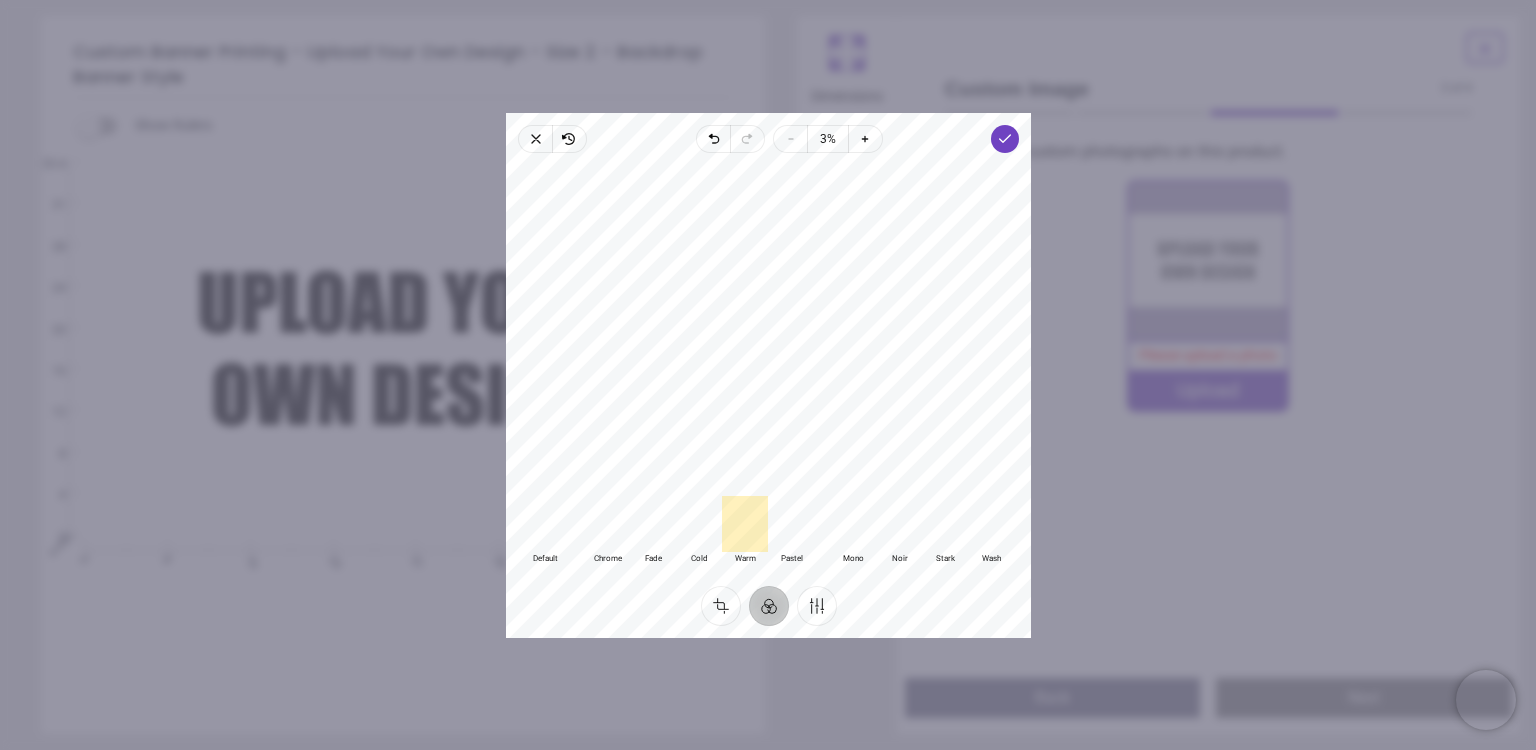 click at bounding box center [791, 524] 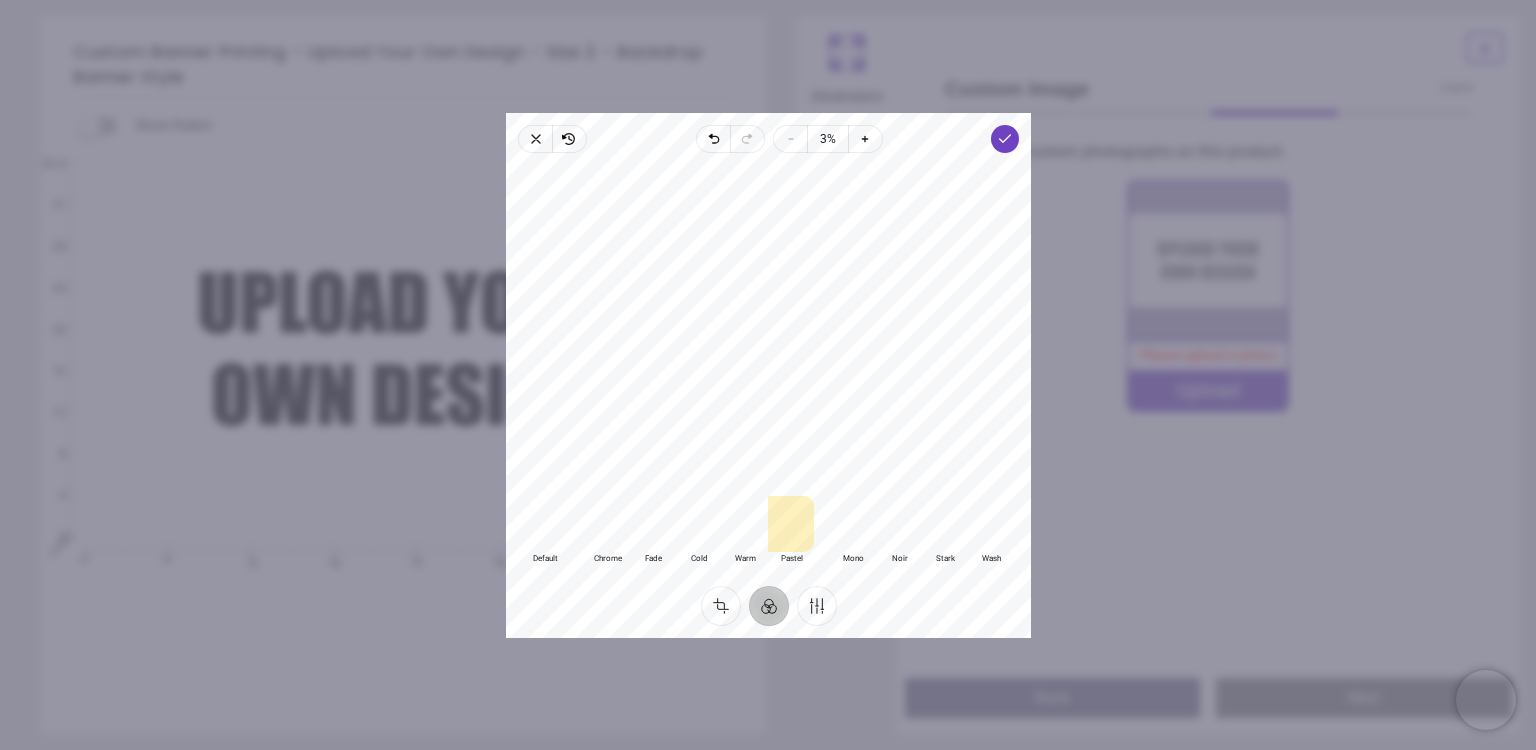 click at bounding box center [745, 524] 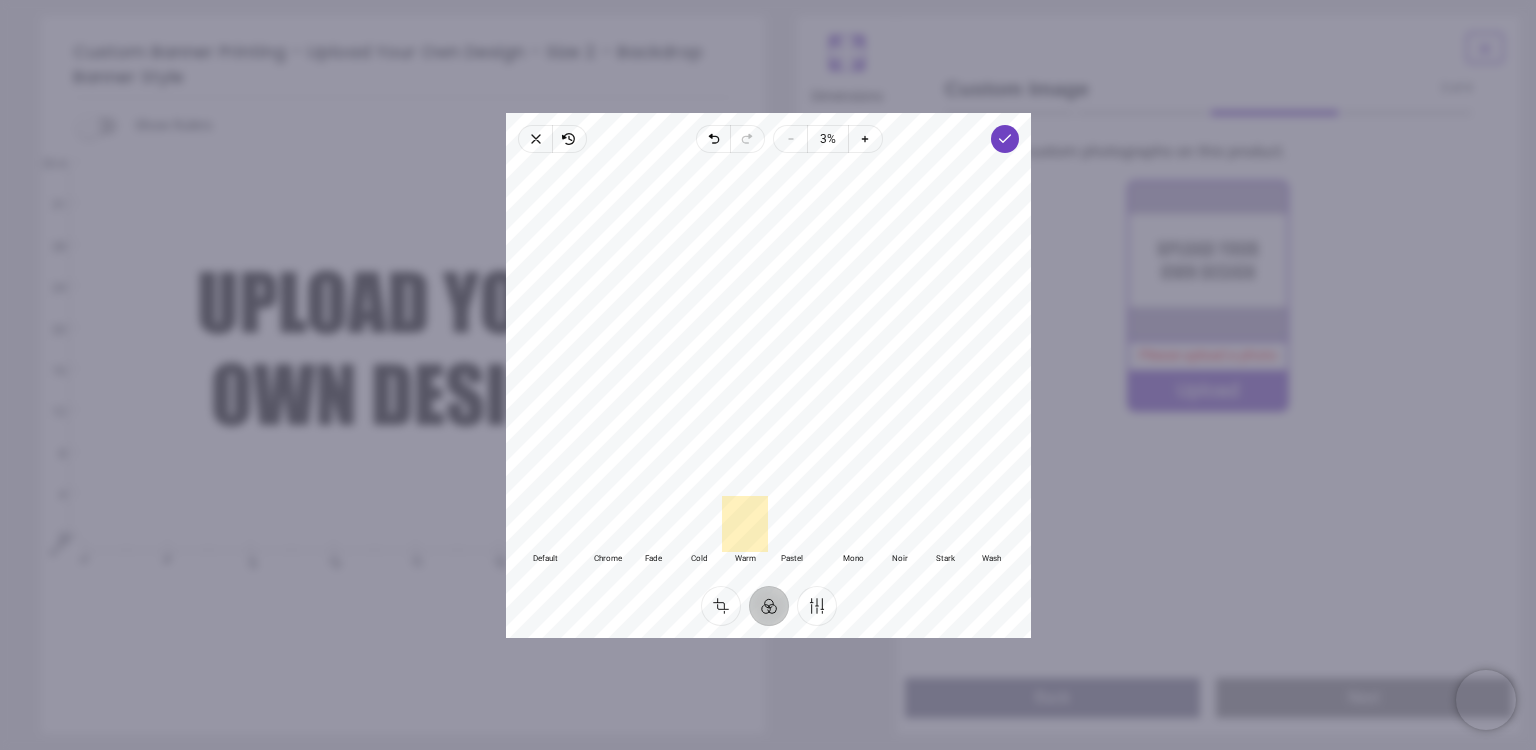 click at bounding box center [791, 524] 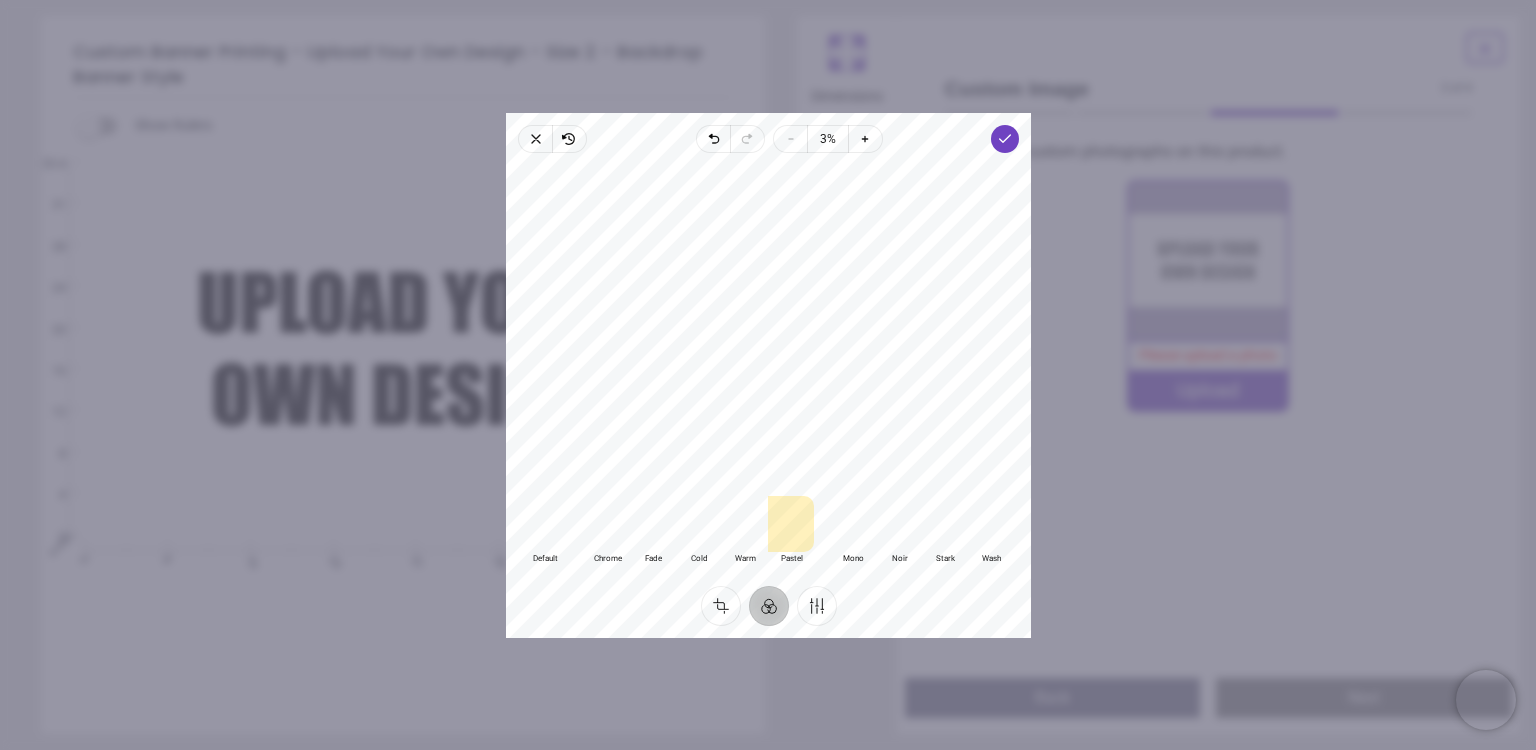 click at bounding box center [745, 524] 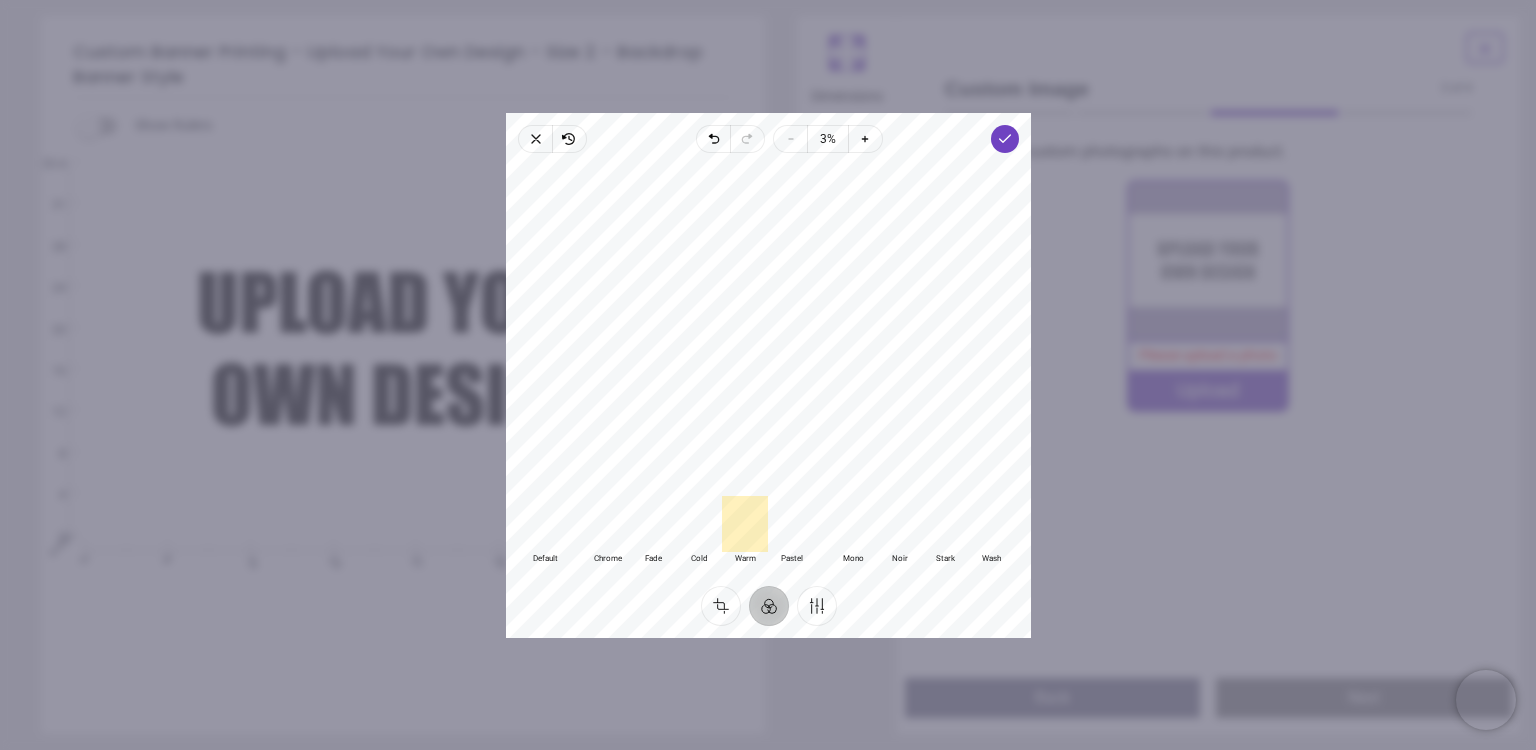 click at bounding box center [607, 524] 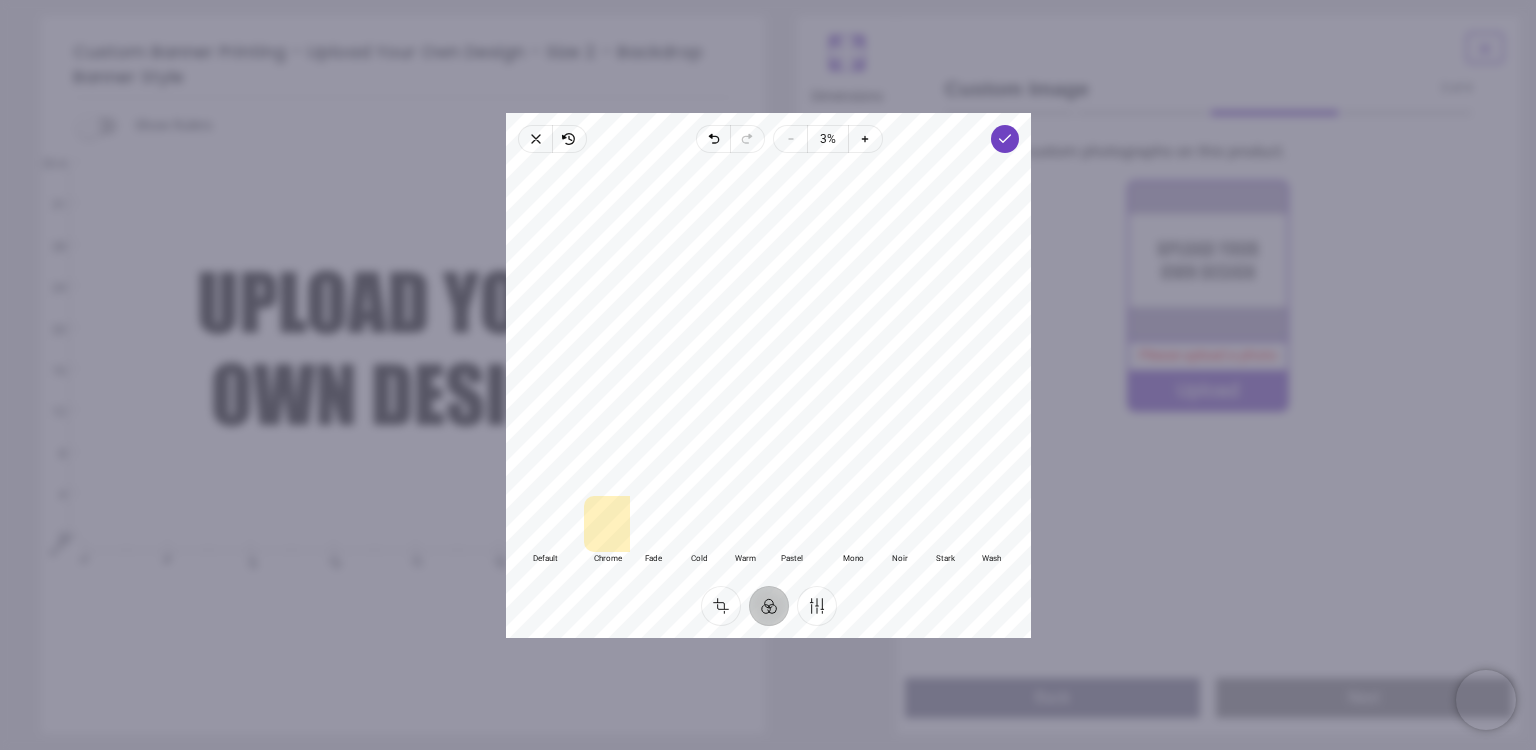 click at bounding box center [653, 524] 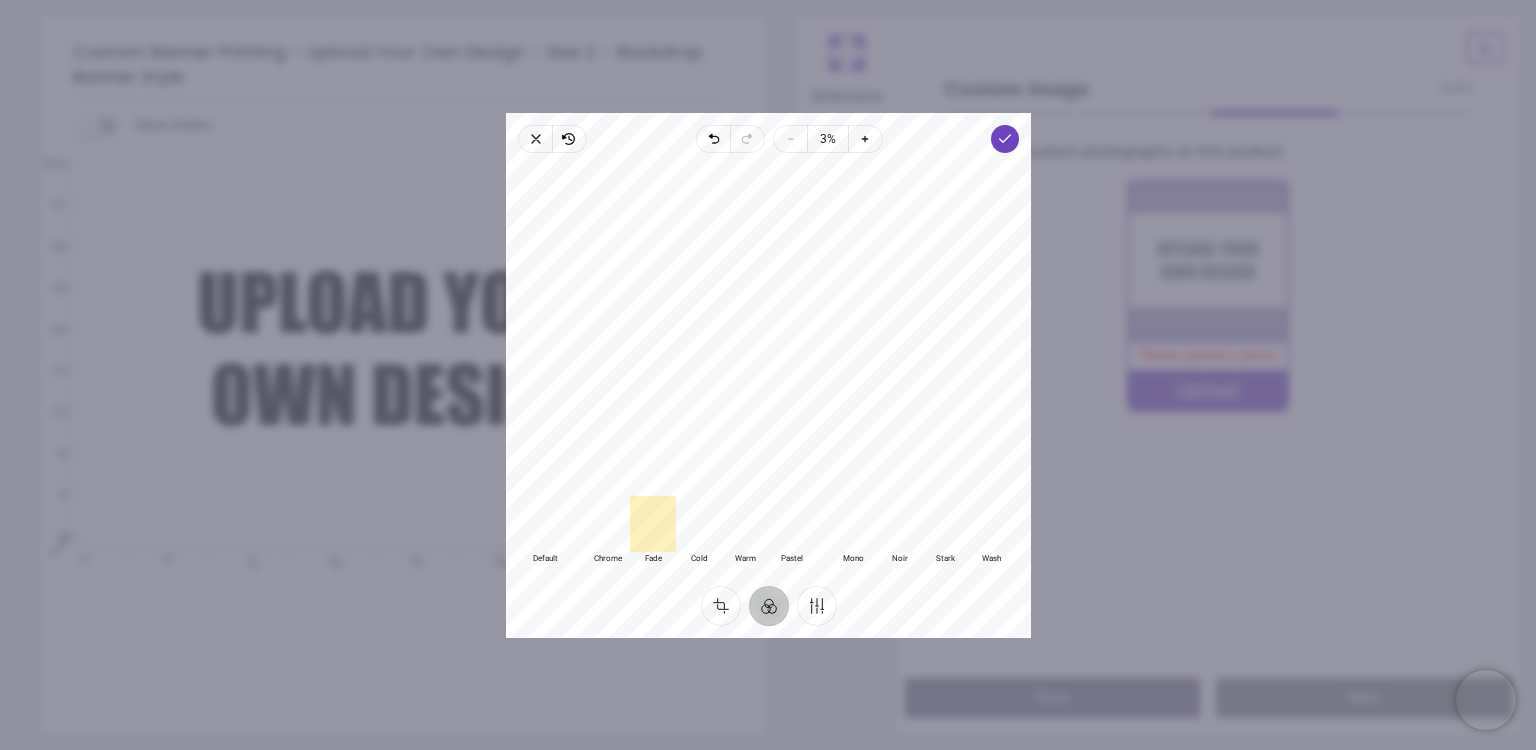 click at bounding box center [699, 524] 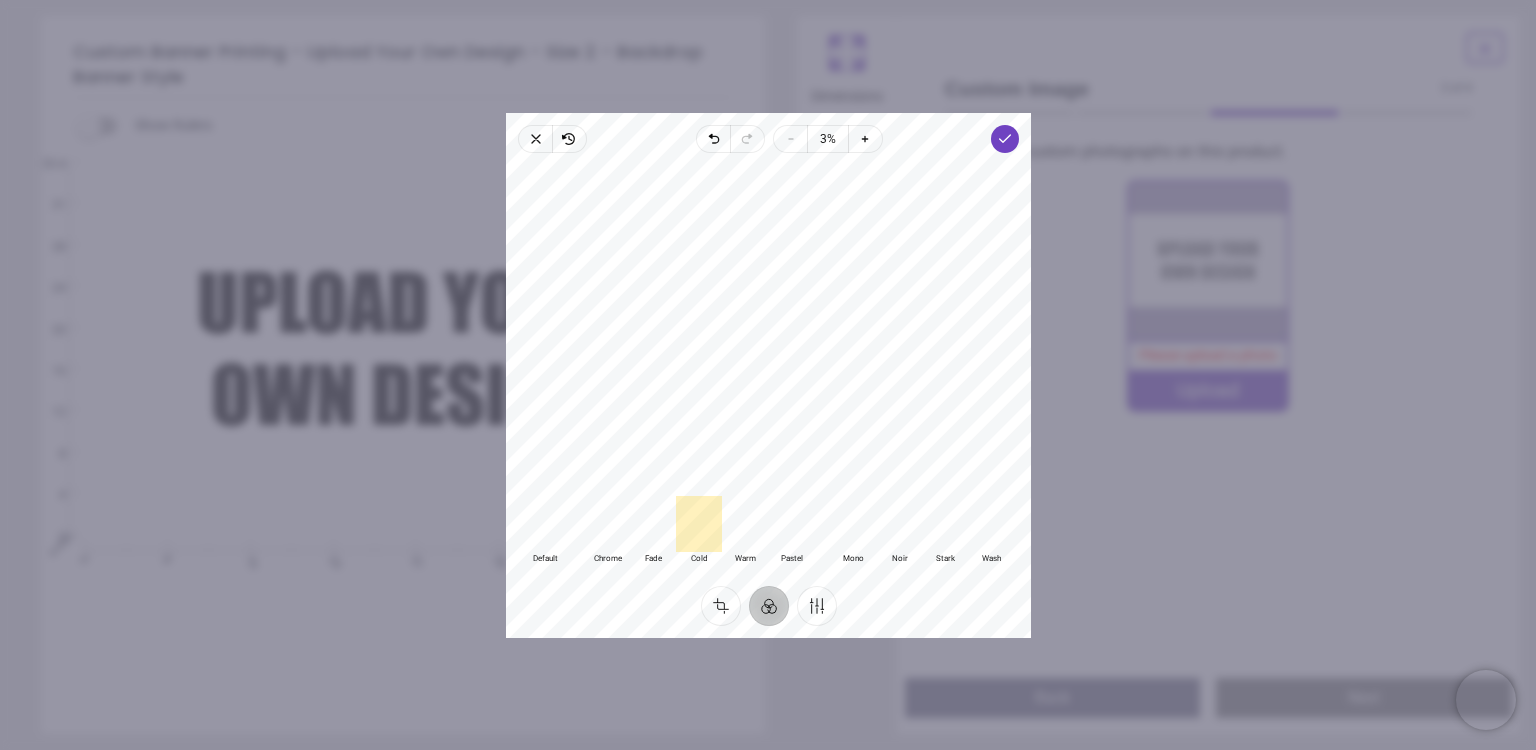 click at bounding box center [545, 524] 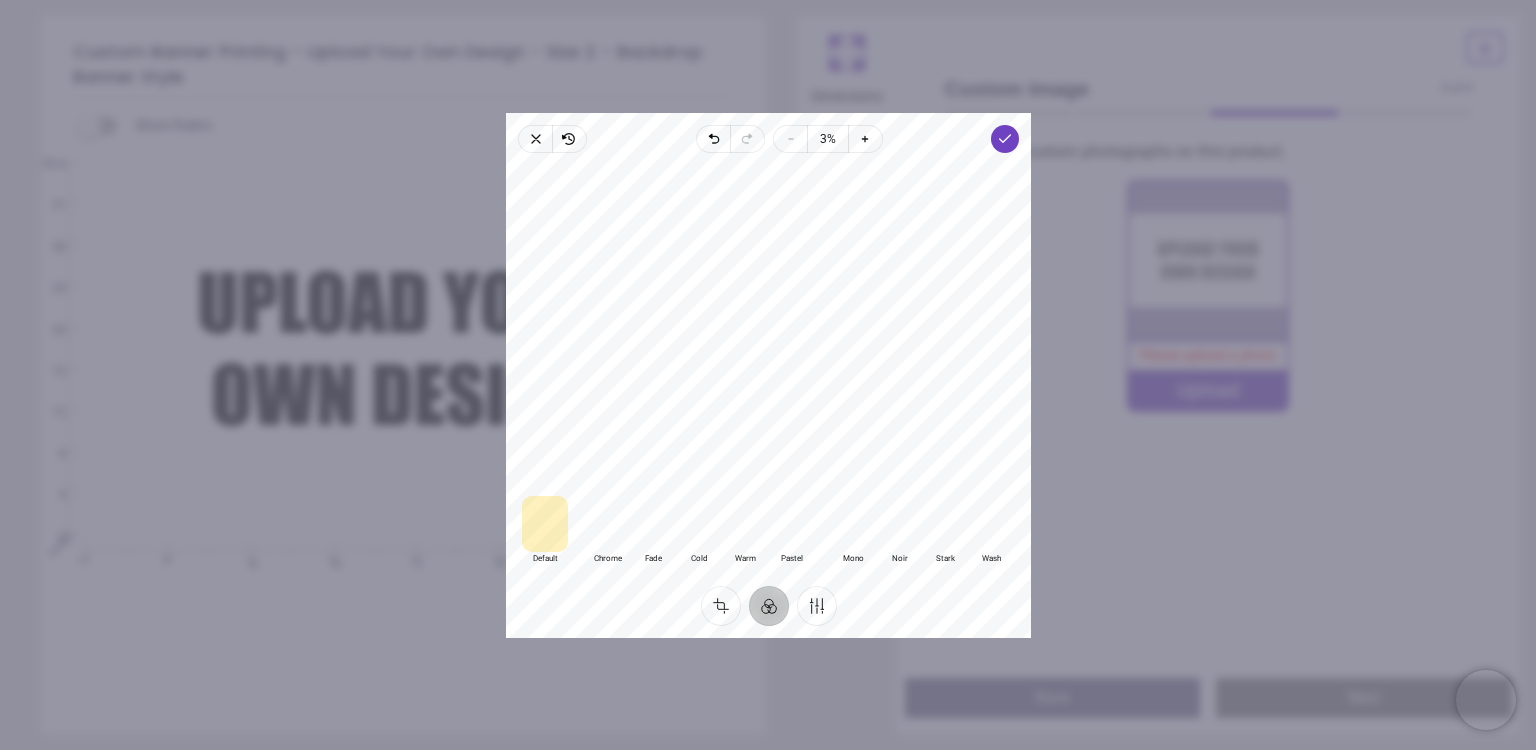 click on "Default       Default   Classic       Chrome     Fade     Cold     Warm     Pastel   Monochrome       Mono     Noir     Stark     Wash   Sepia       Sepia     Rust     Blues     Color" at bounding box center (768, 369) 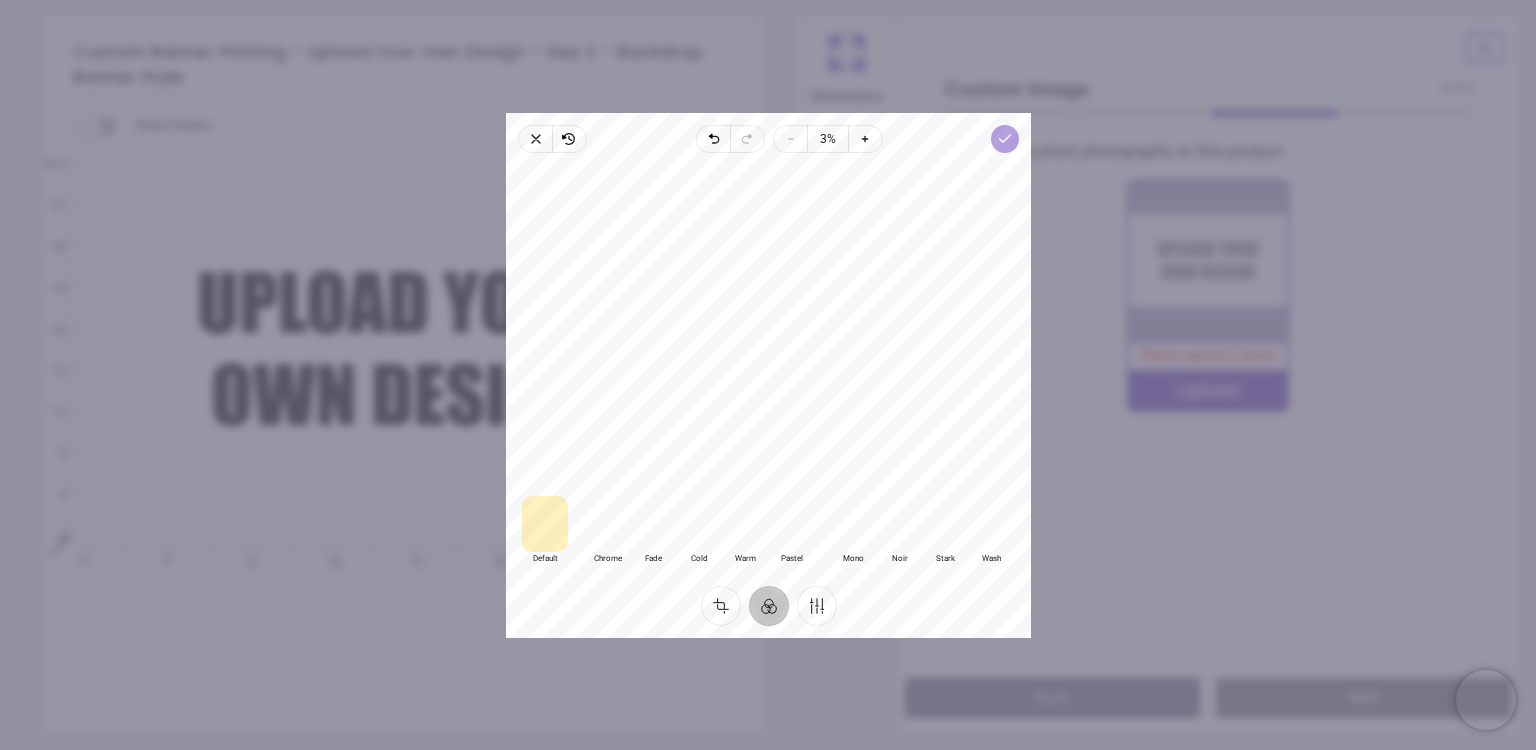 click 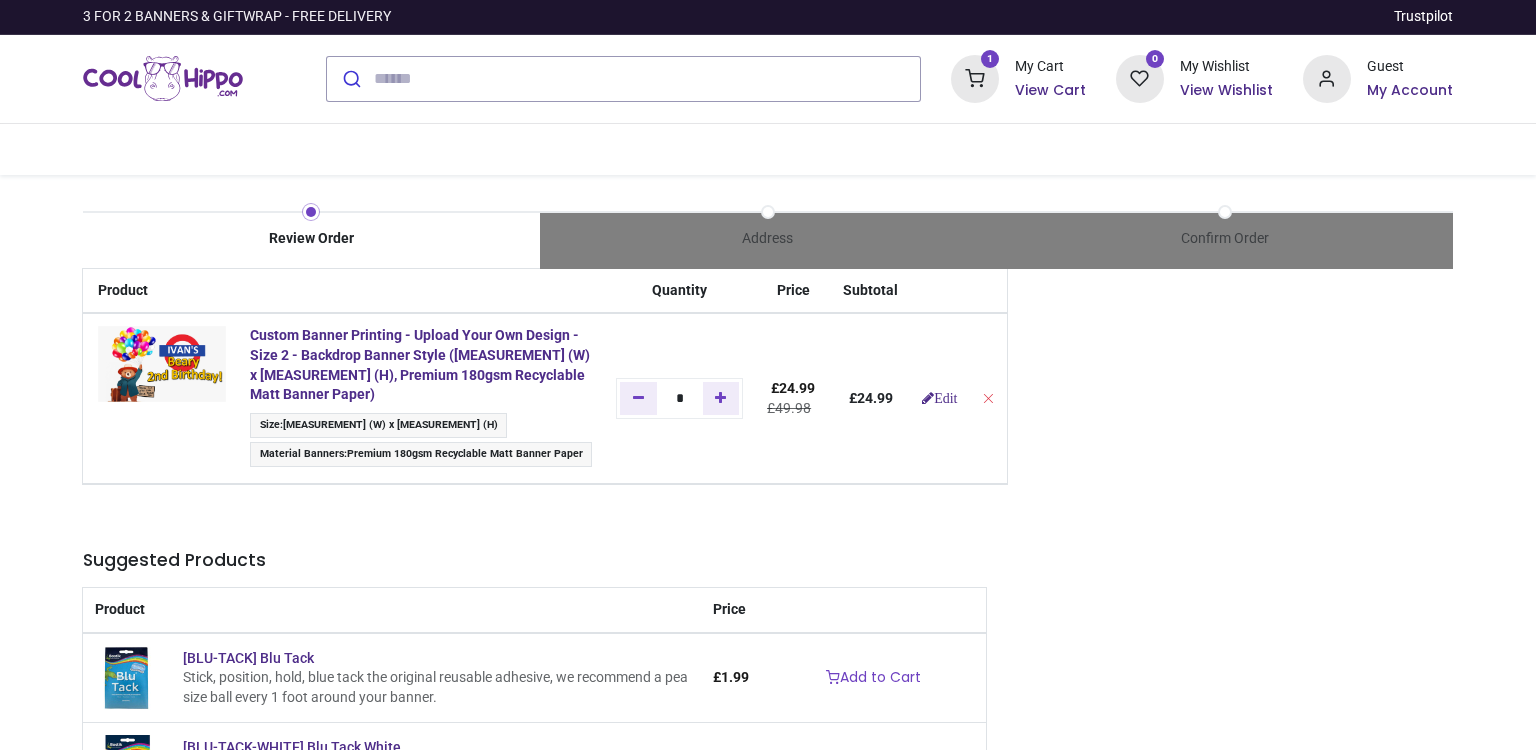 scroll, scrollTop: 0, scrollLeft: 0, axis: both 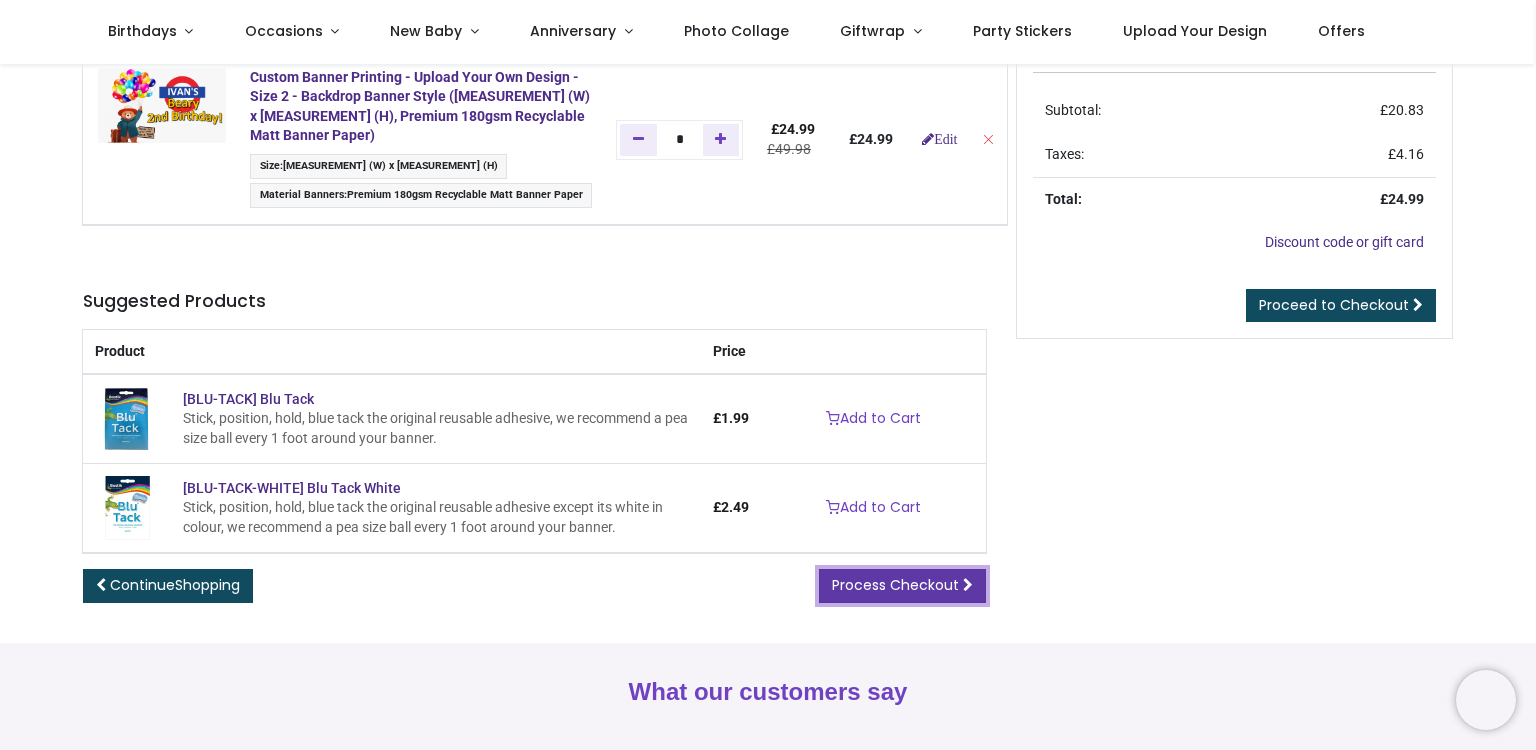 click on "Process Checkout" at bounding box center [895, 585] 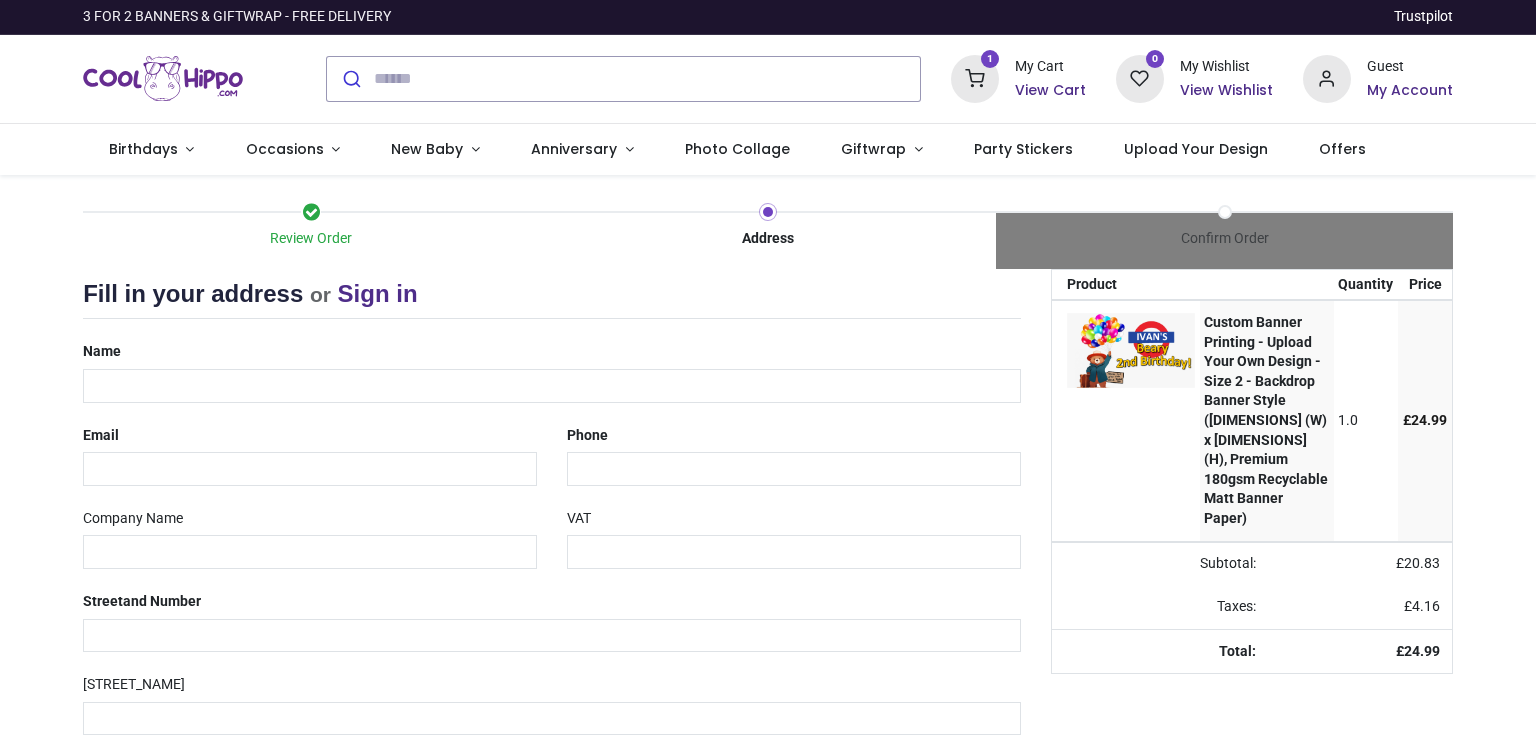 scroll, scrollTop: 0, scrollLeft: 0, axis: both 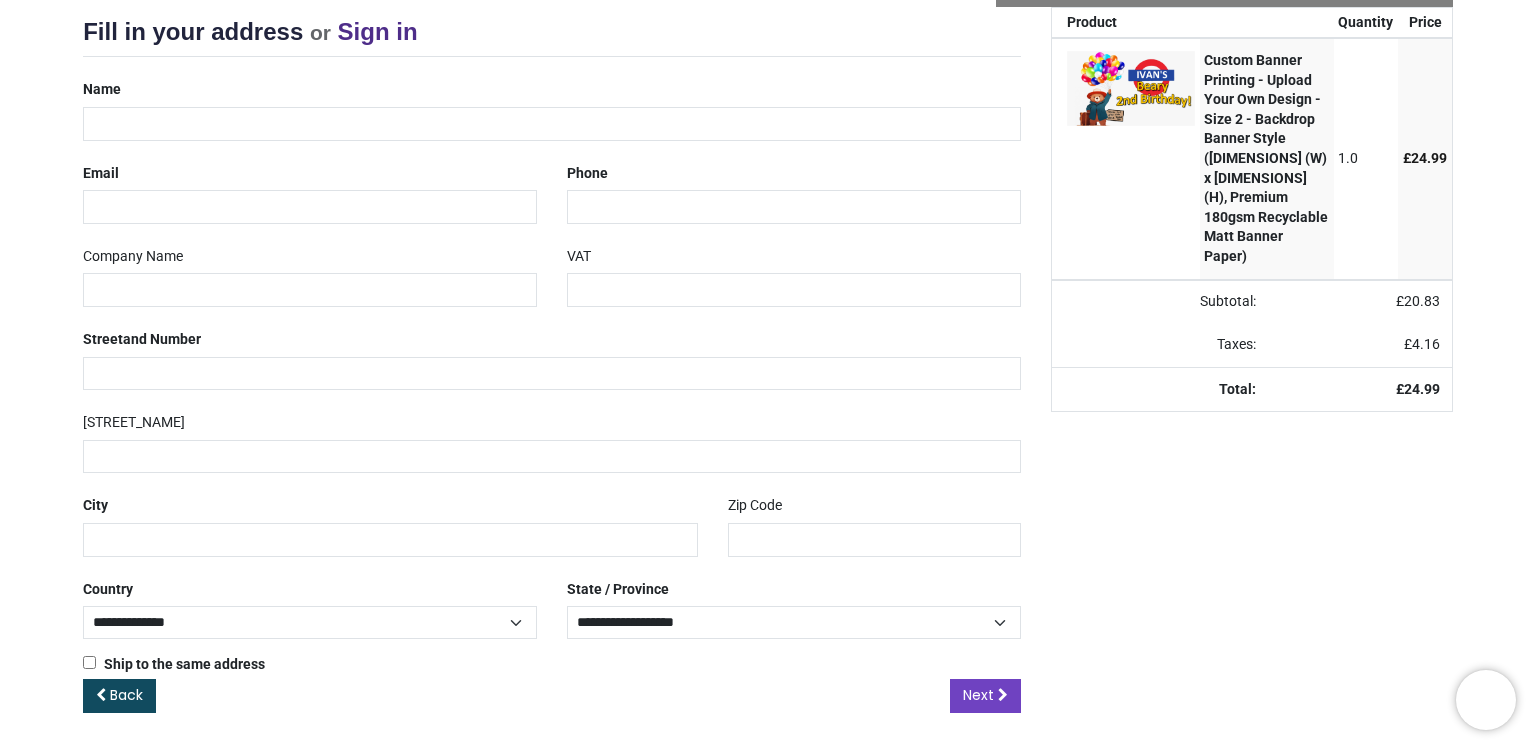select on "***" 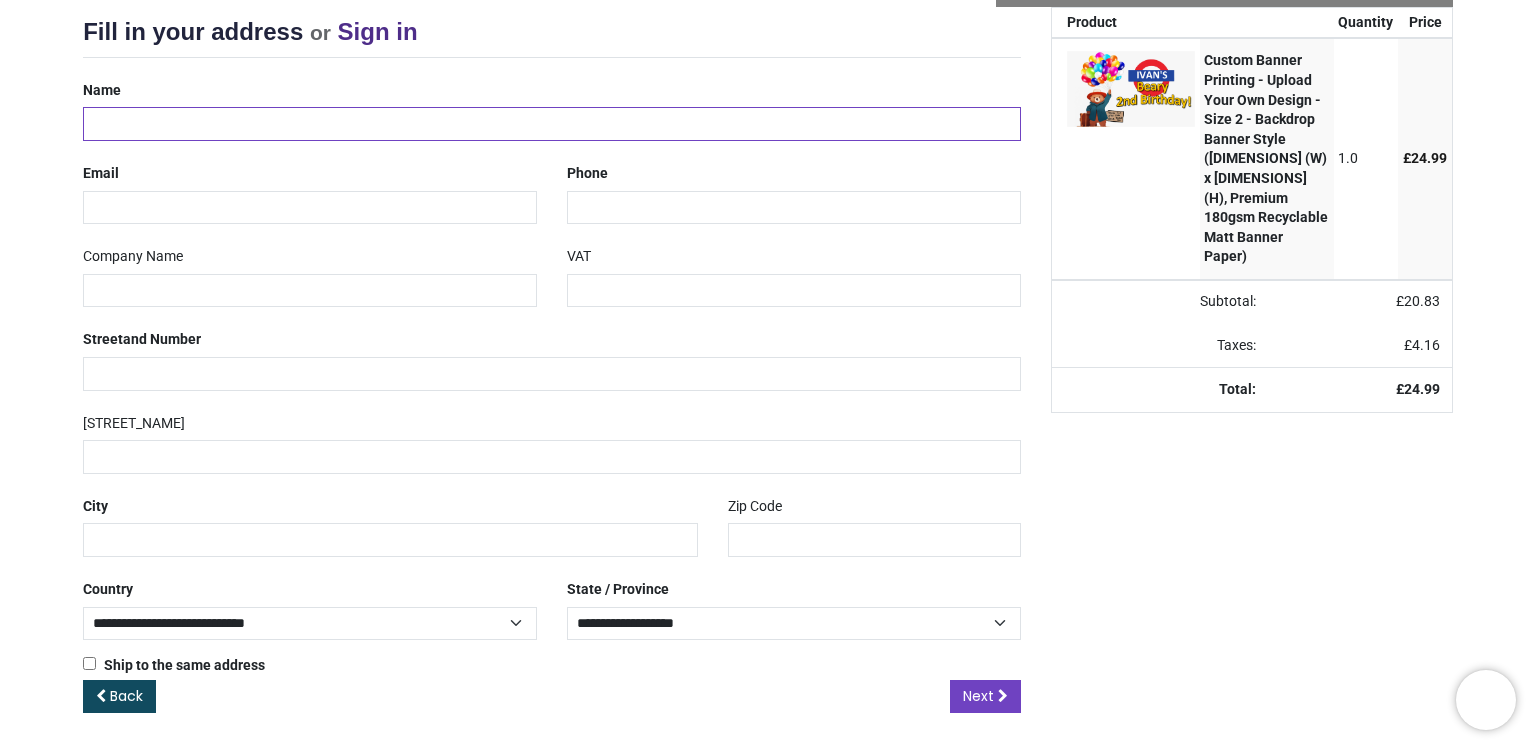 click at bounding box center [552, 124] 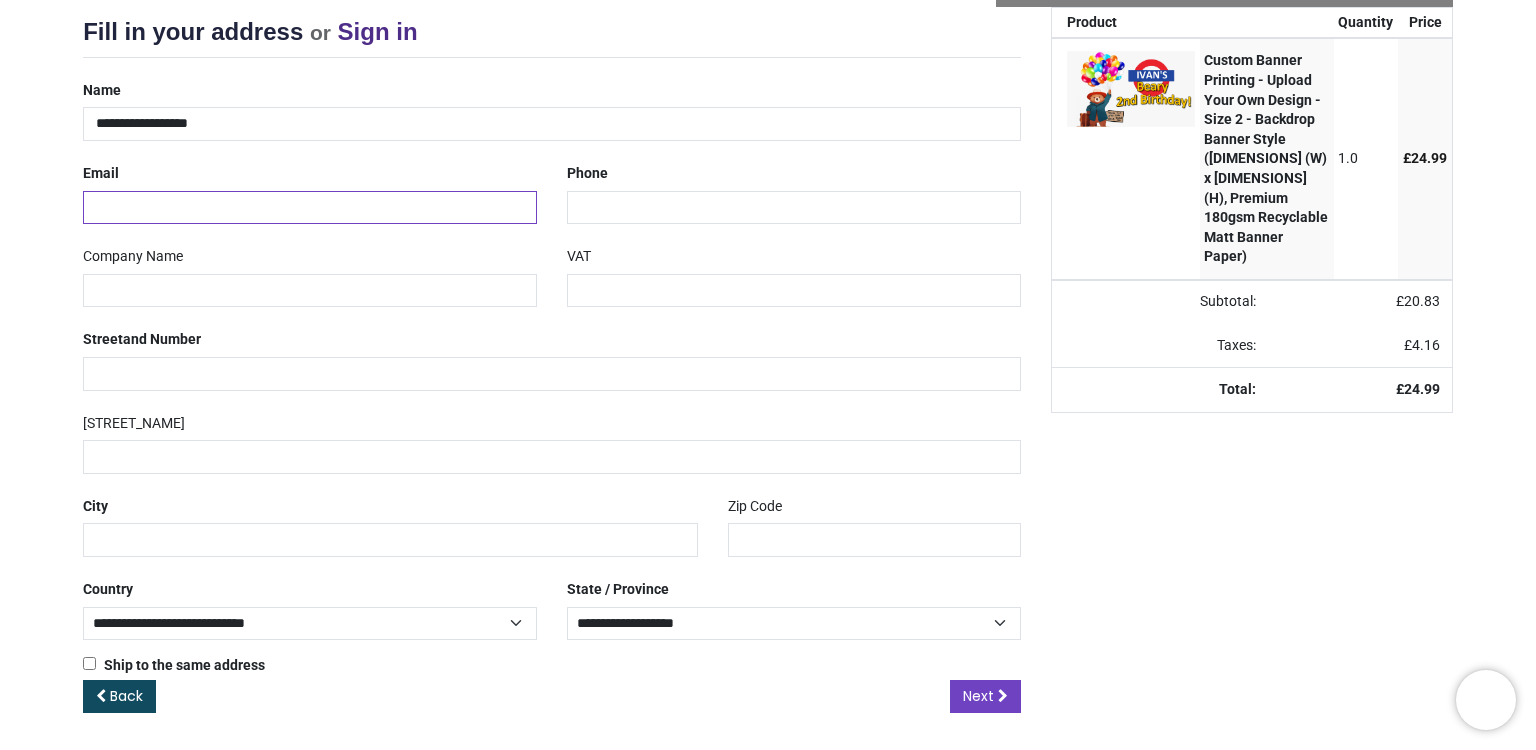 type on "**********" 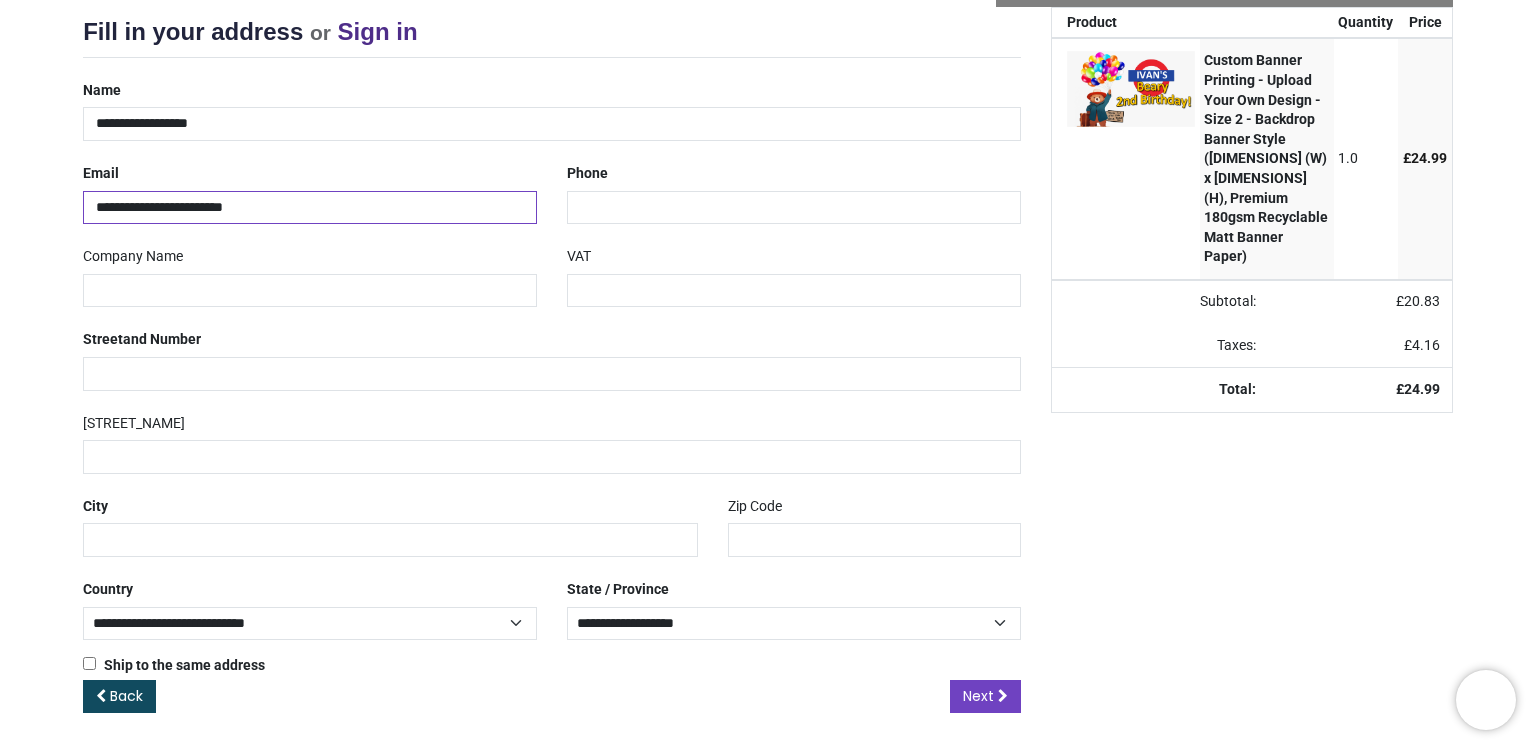 type on "**********" 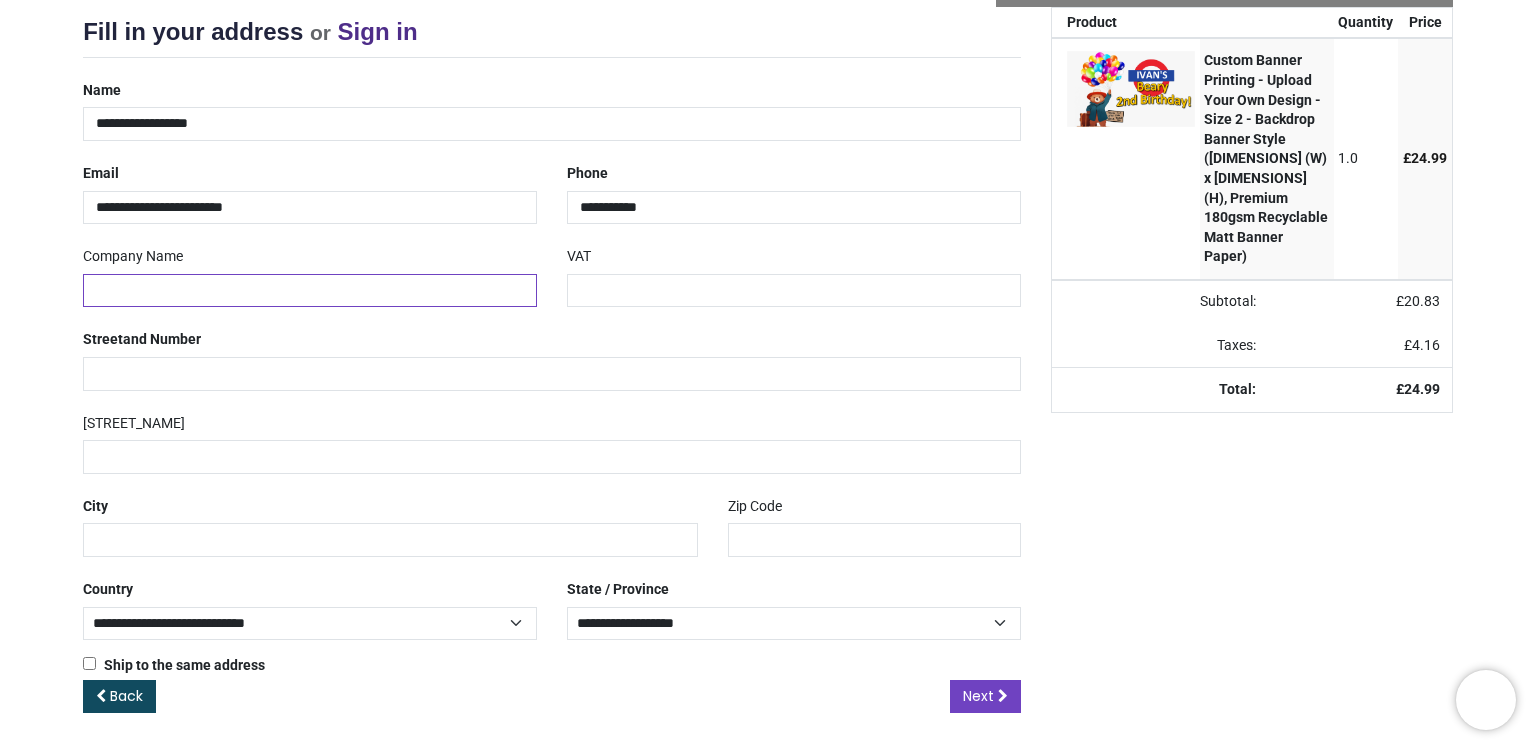 type on "**********" 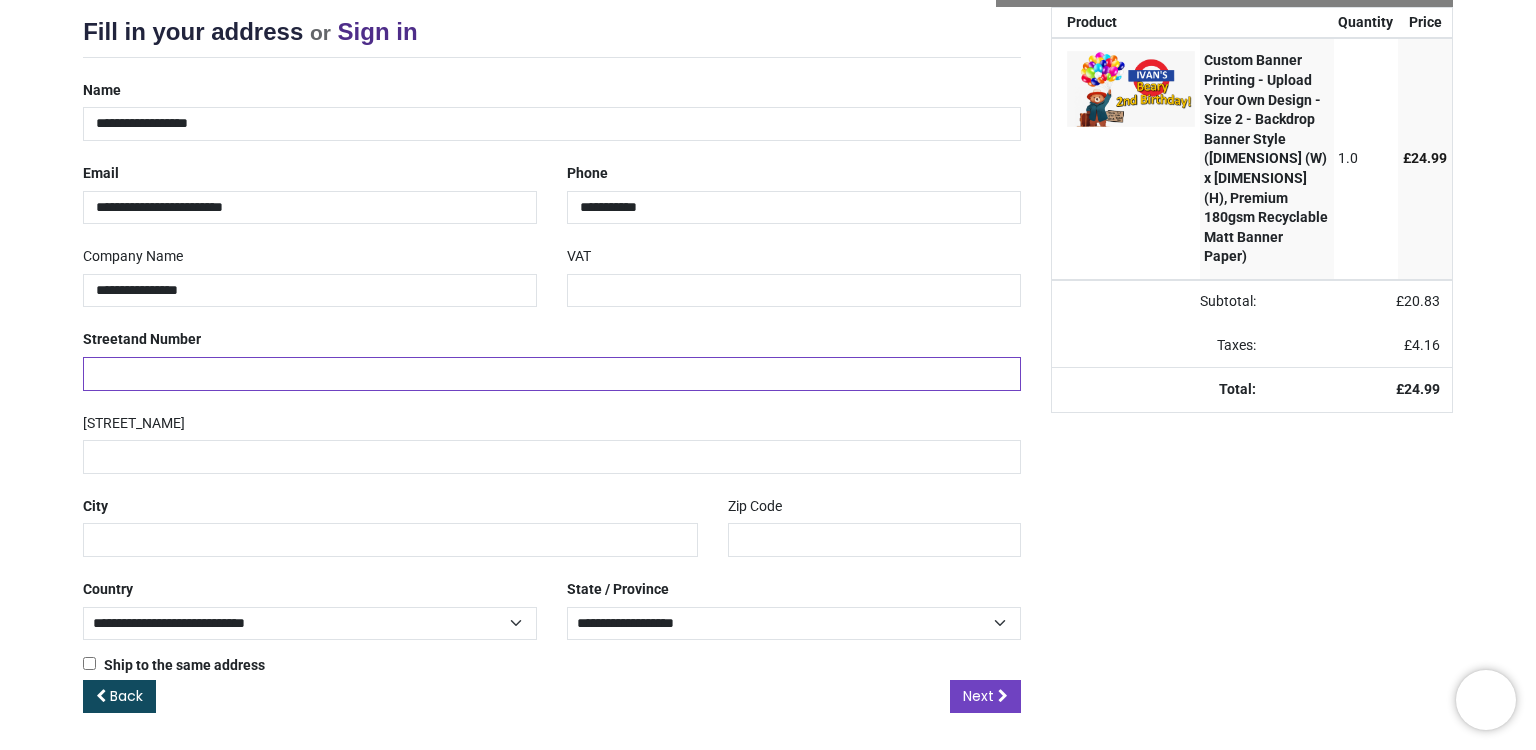 type on "**********" 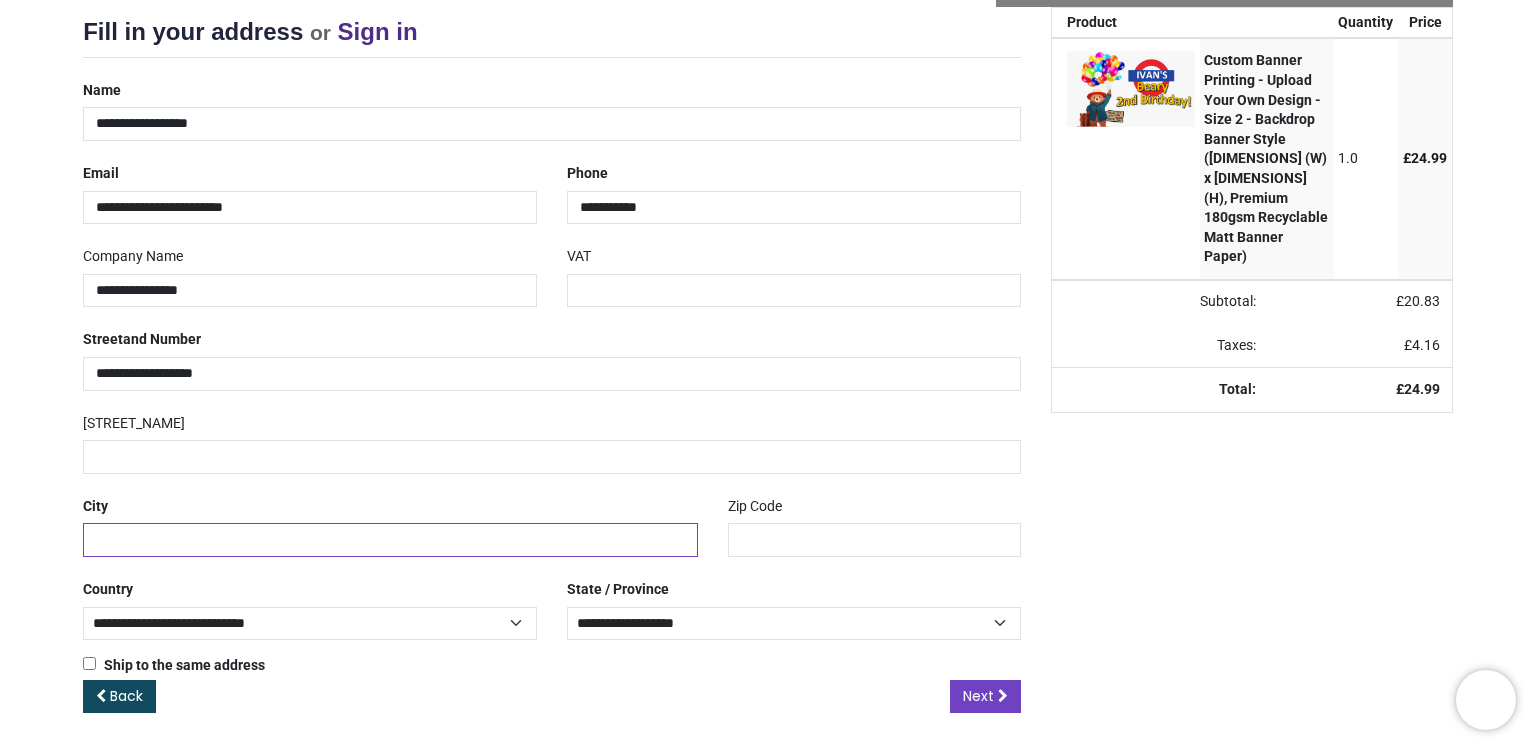 type on "*********" 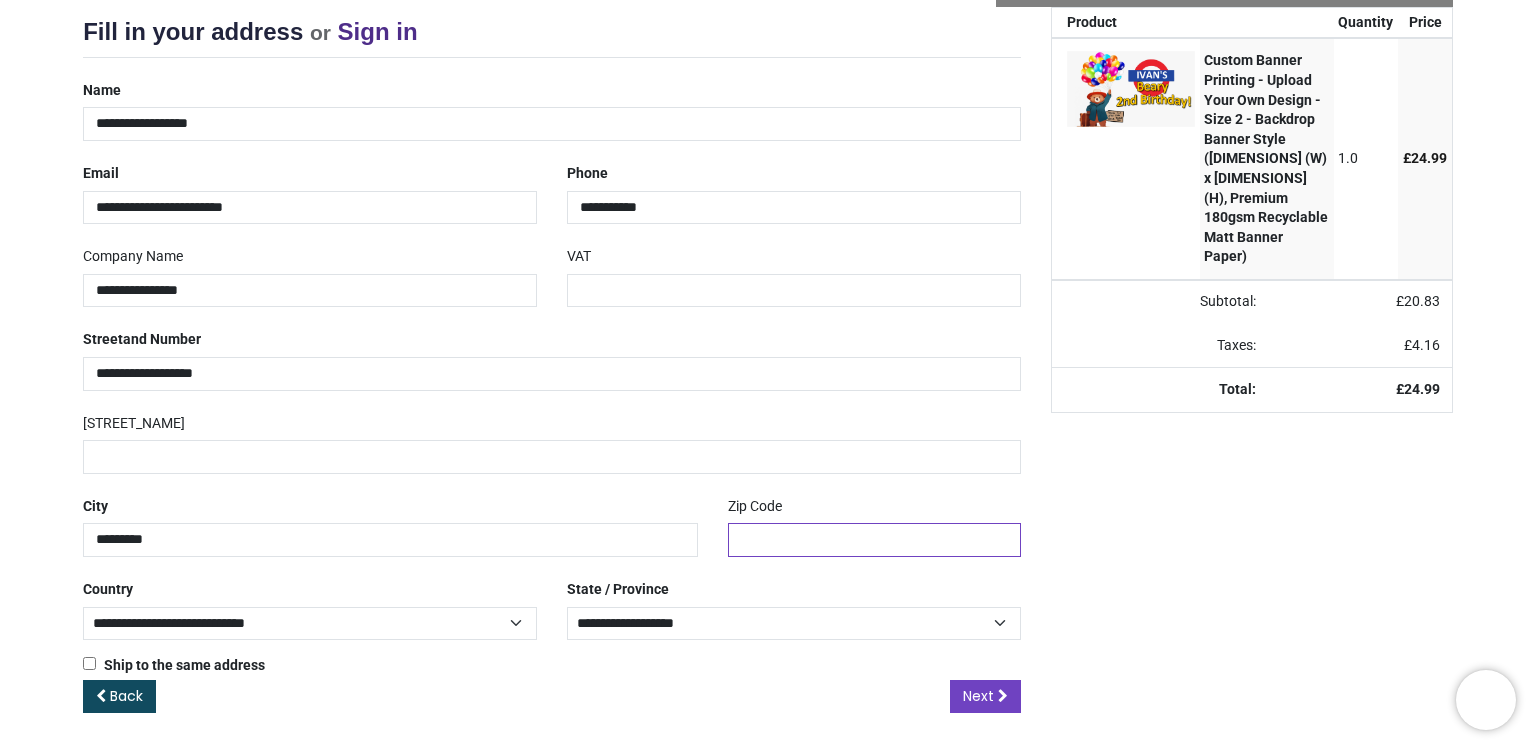 type on "********" 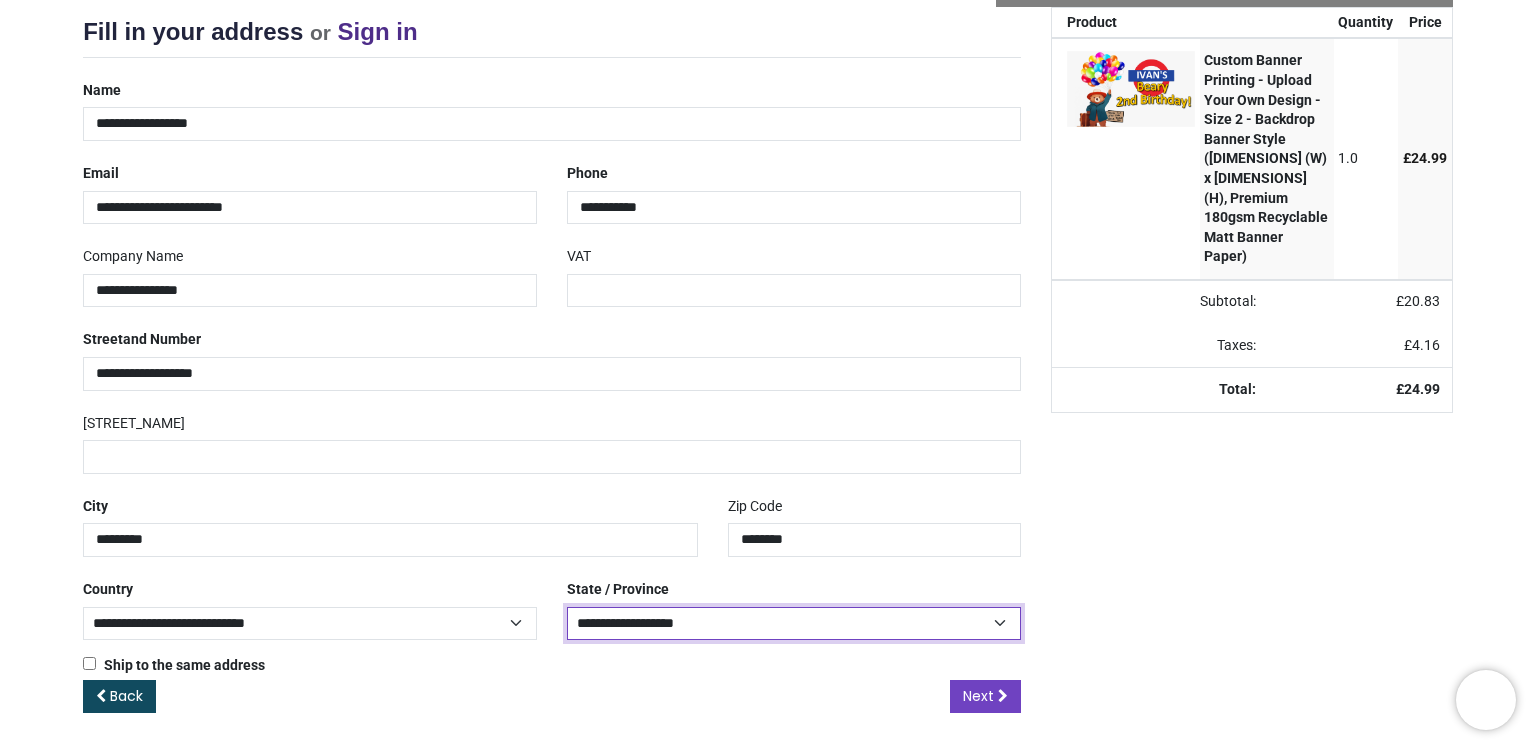 select on "***" 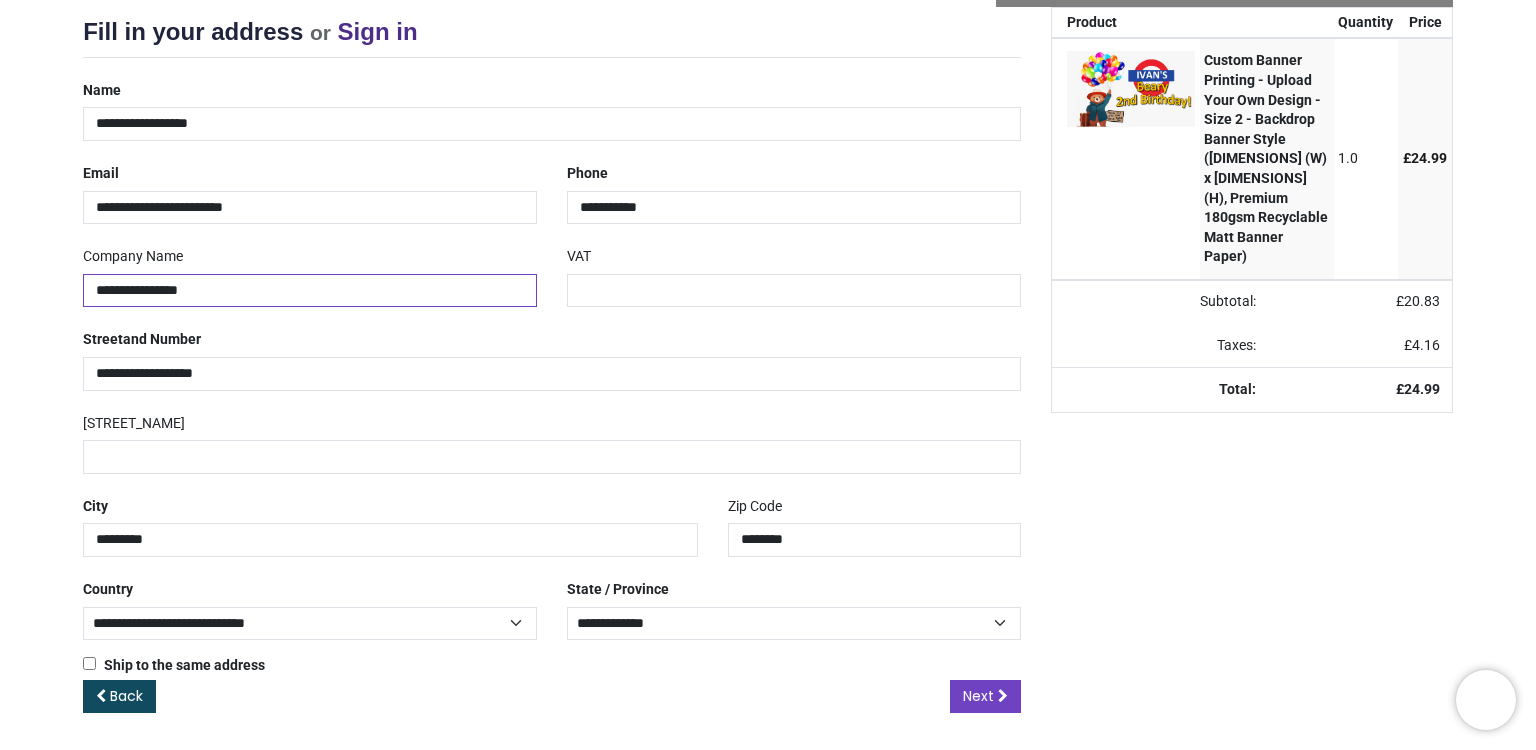 click on "**********" at bounding box center (310, 291) 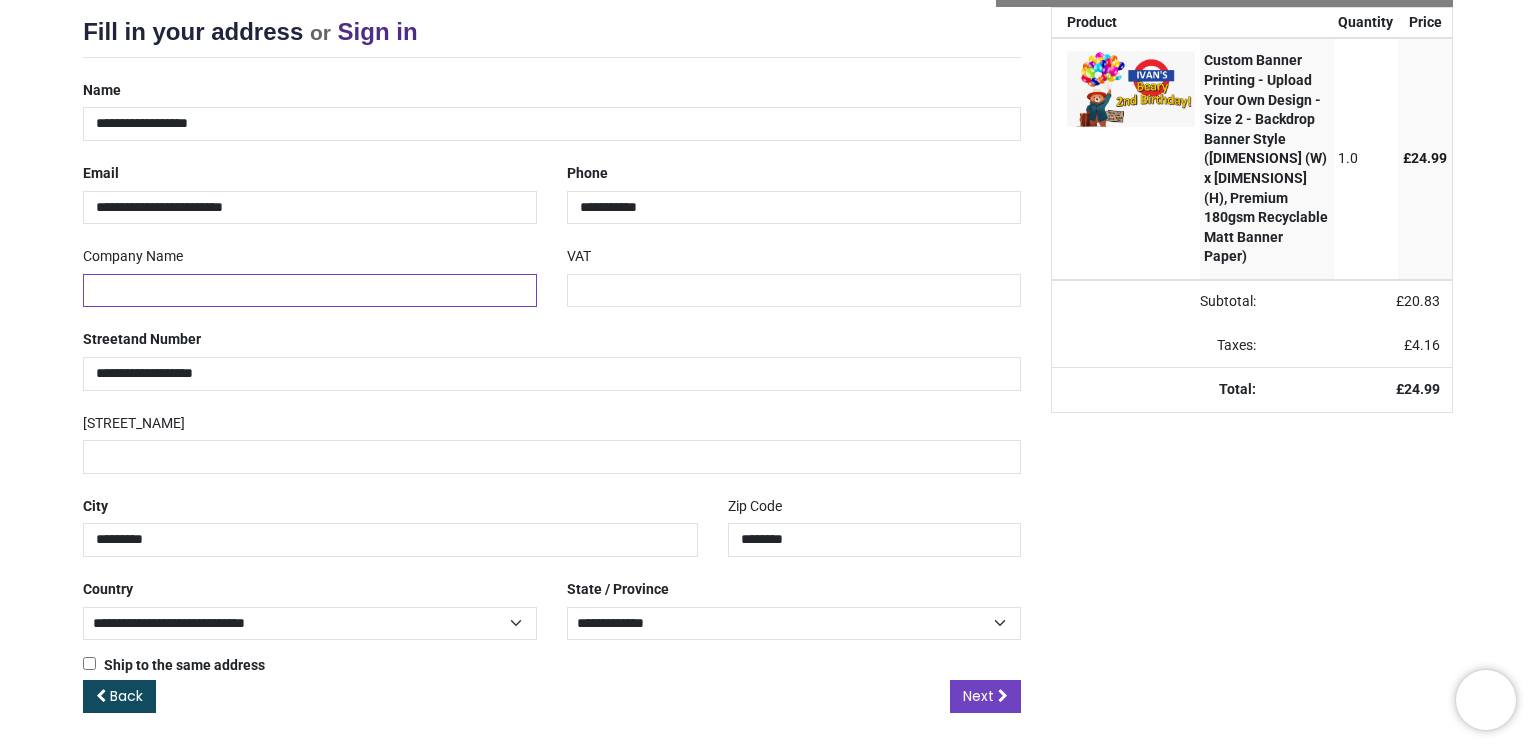 type 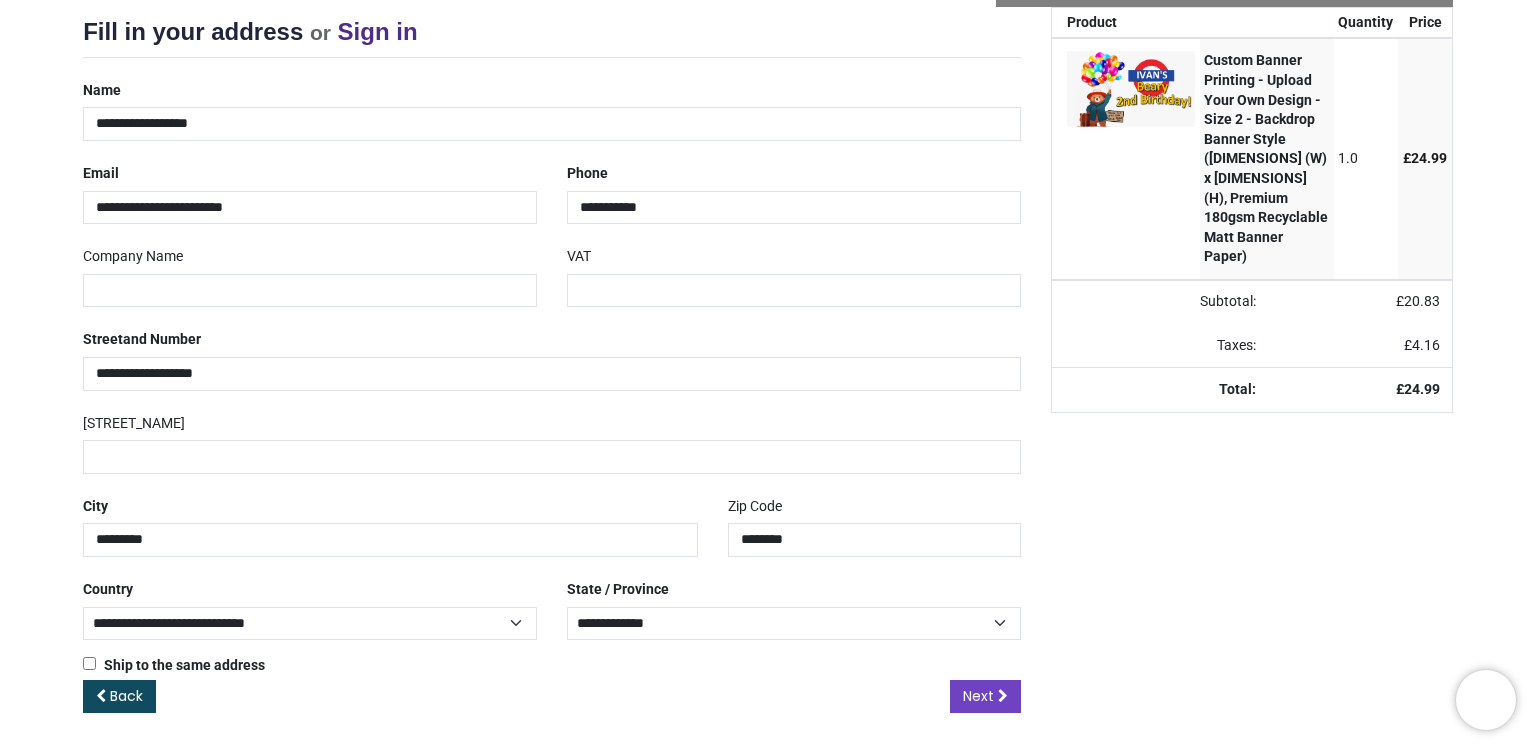 click on "Your order:    £  24.99 Product Price" at bounding box center (768, 334) 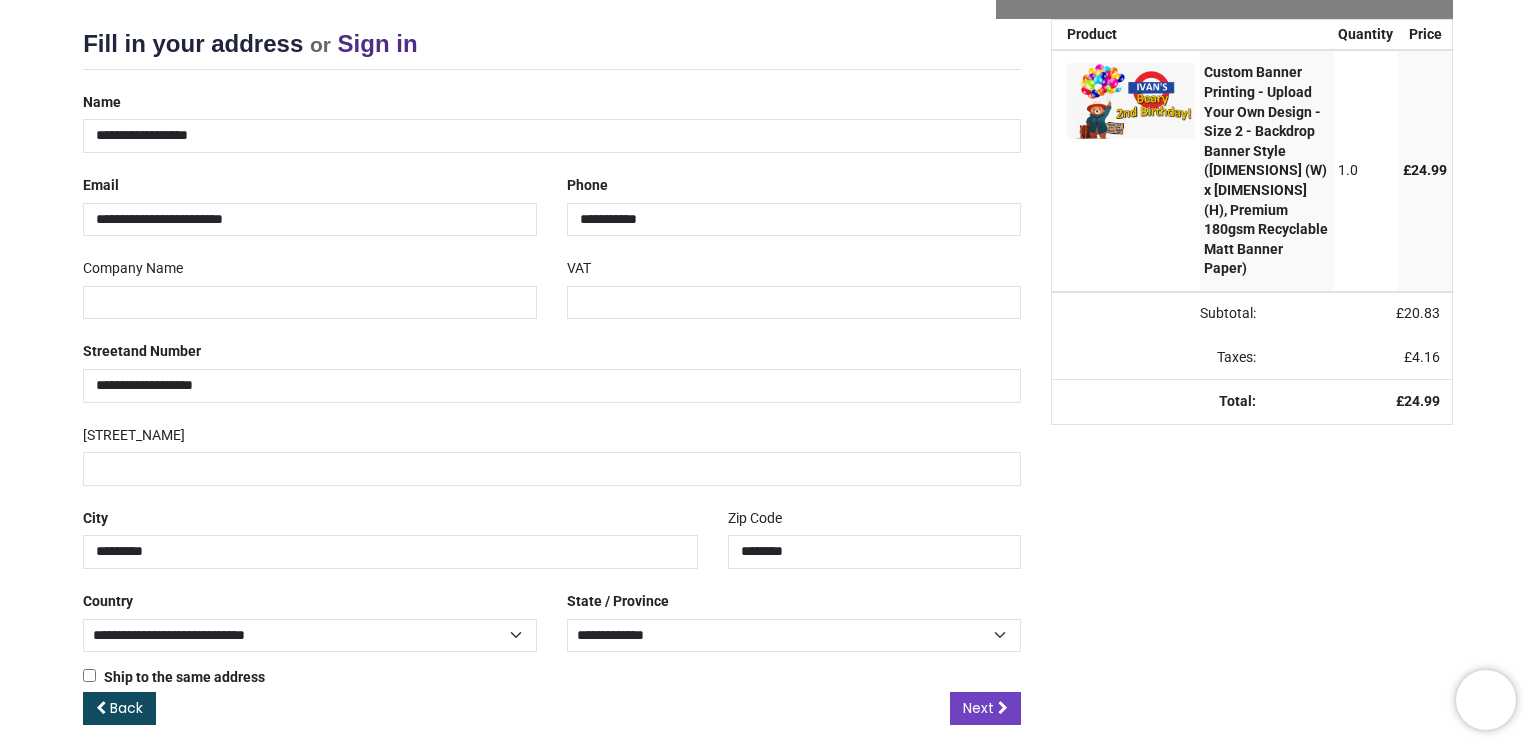 scroll, scrollTop: 262, scrollLeft: 0, axis: vertical 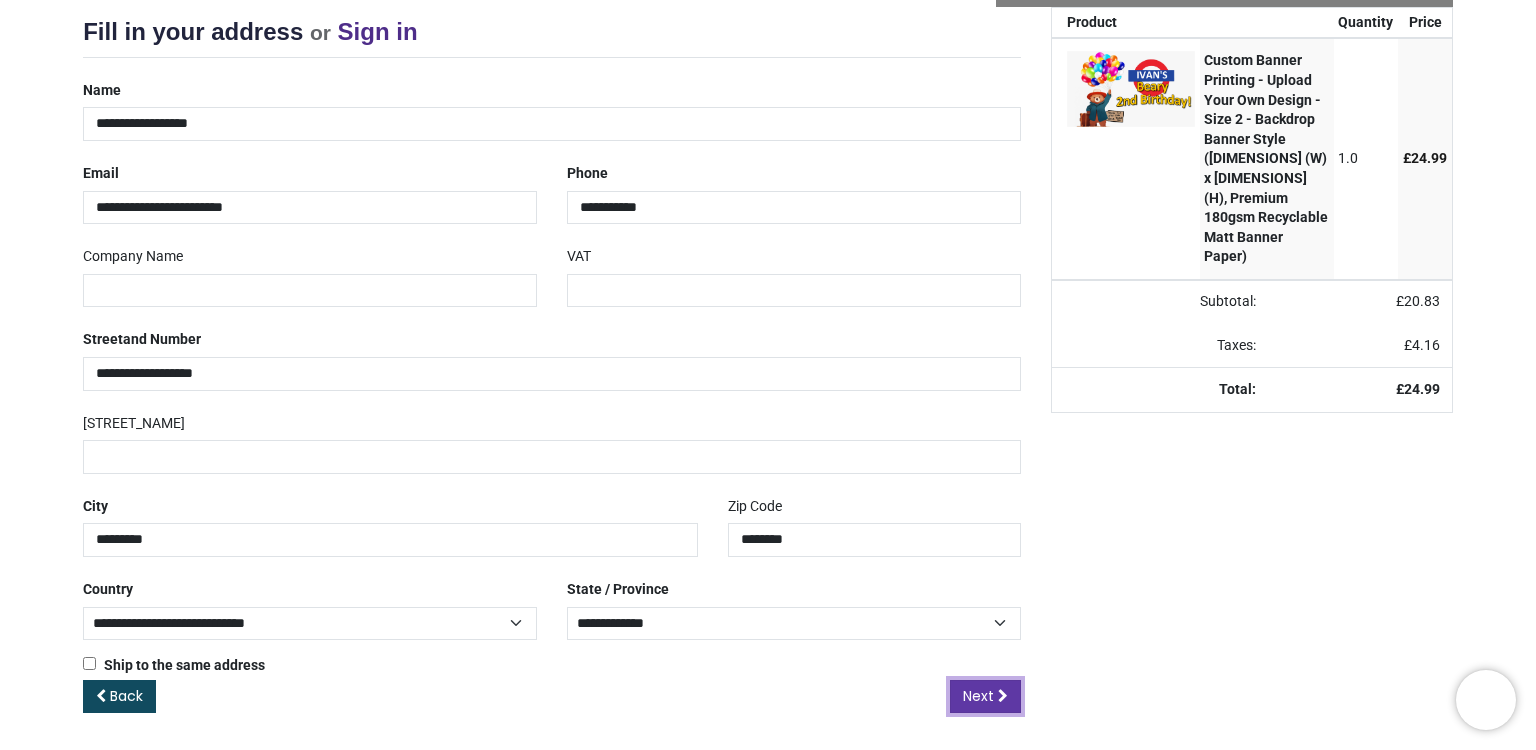 click on "Next" at bounding box center (978, 696) 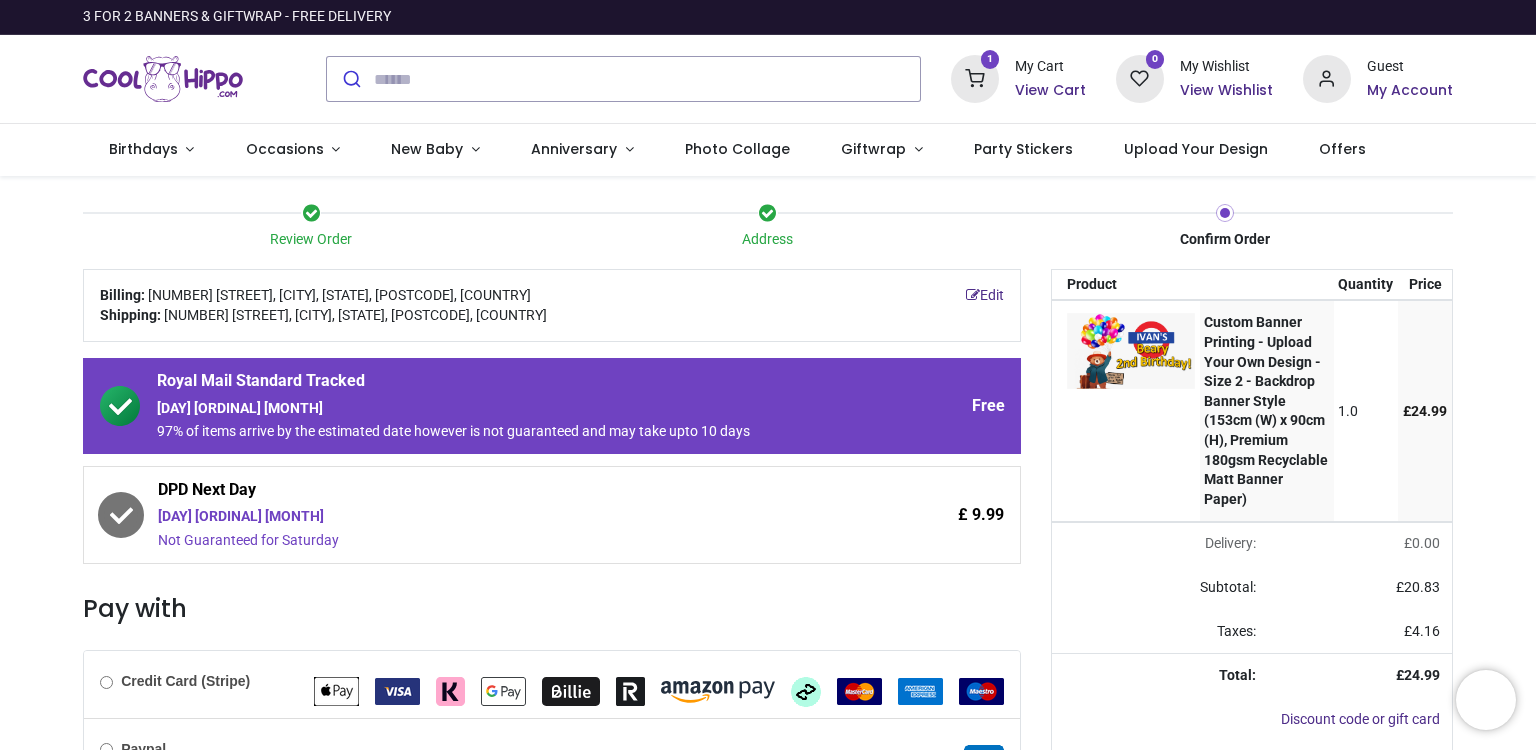scroll, scrollTop: 0, scrollLeft: 0, axis: both 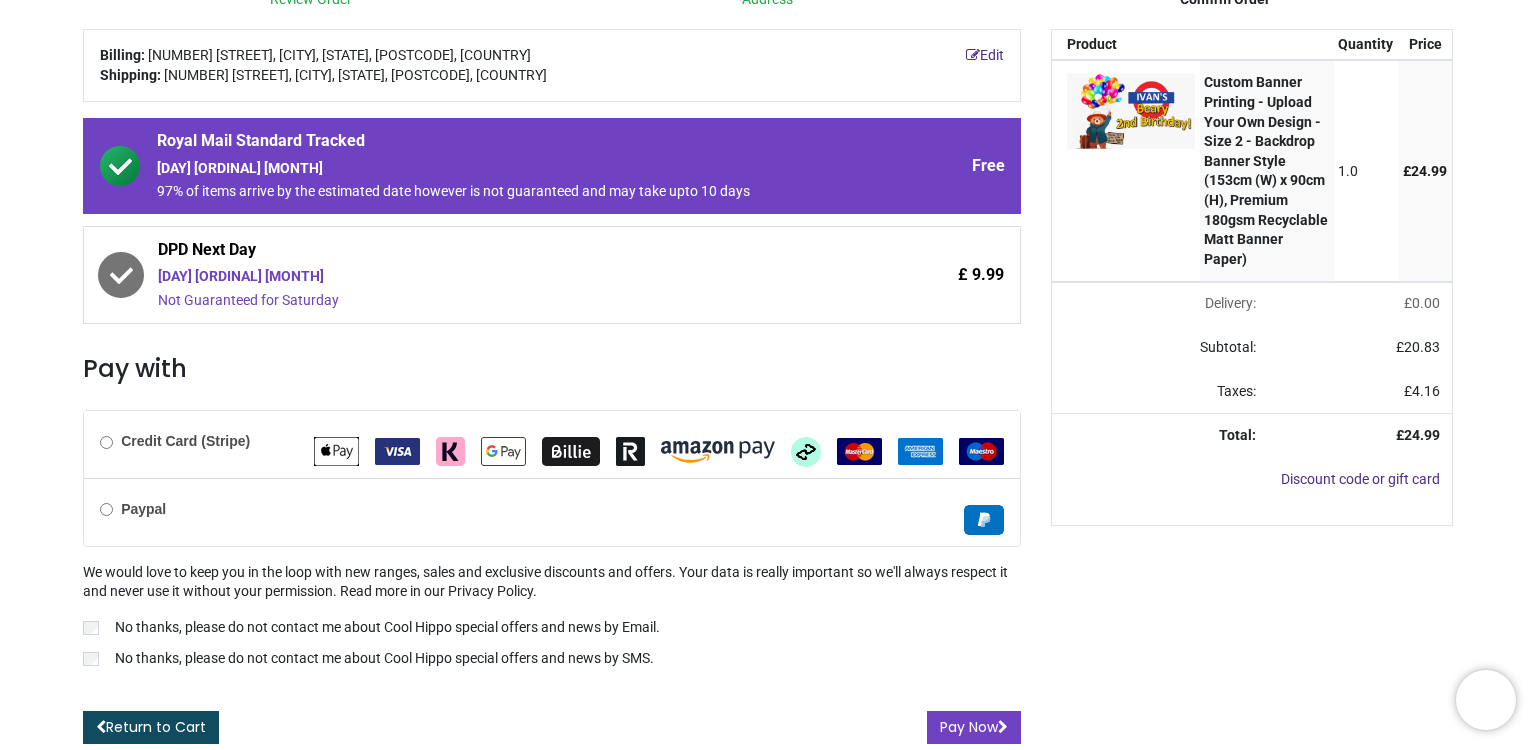 click on "DPD Next Day Thursday 7th August Not Guaranteed for Saturday   £ 9.99" at bounding box center [552, 275] 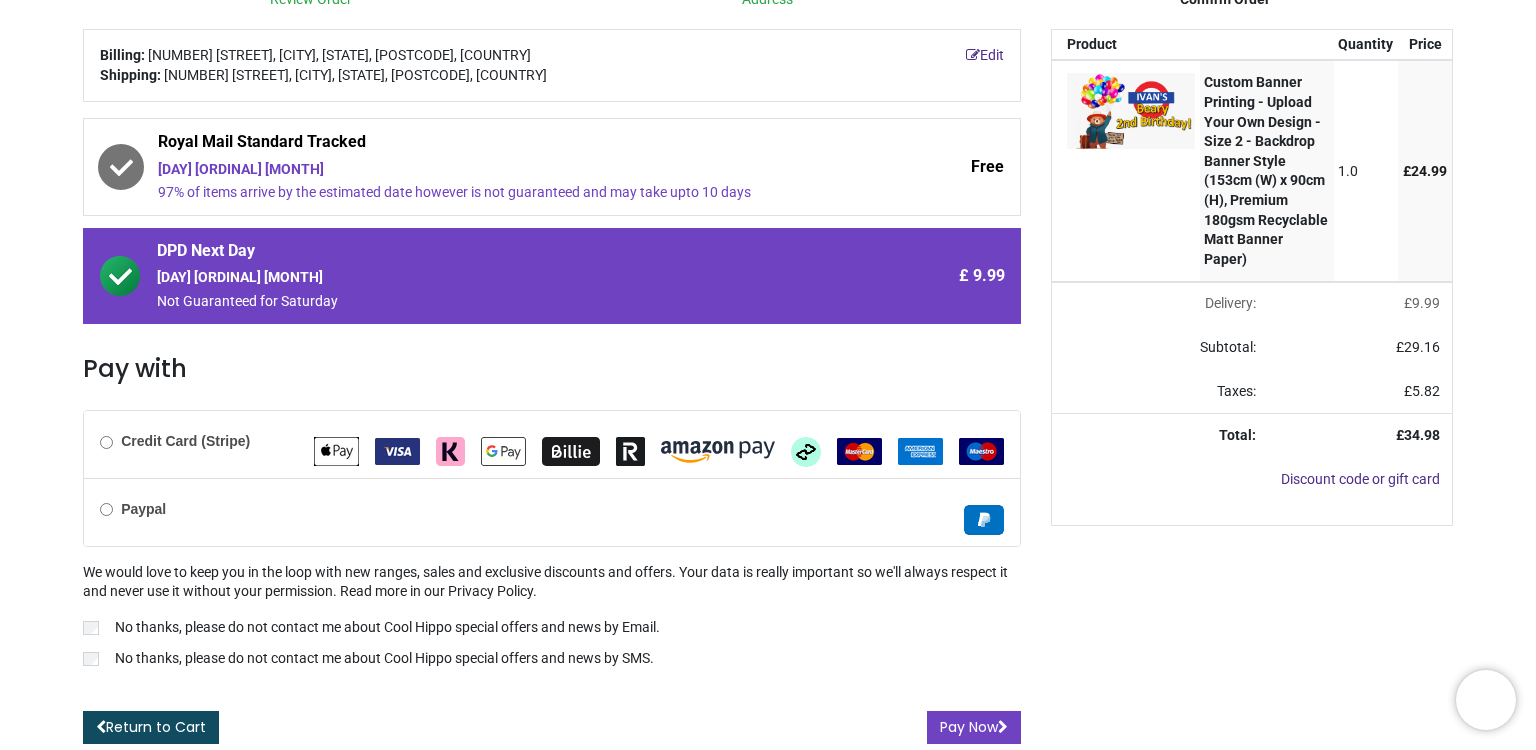 click on "Friday 8th August 97% of items arrive by the estimated date however is not guaranteed and may take upto 10 days" at bounding box center (496, 181) 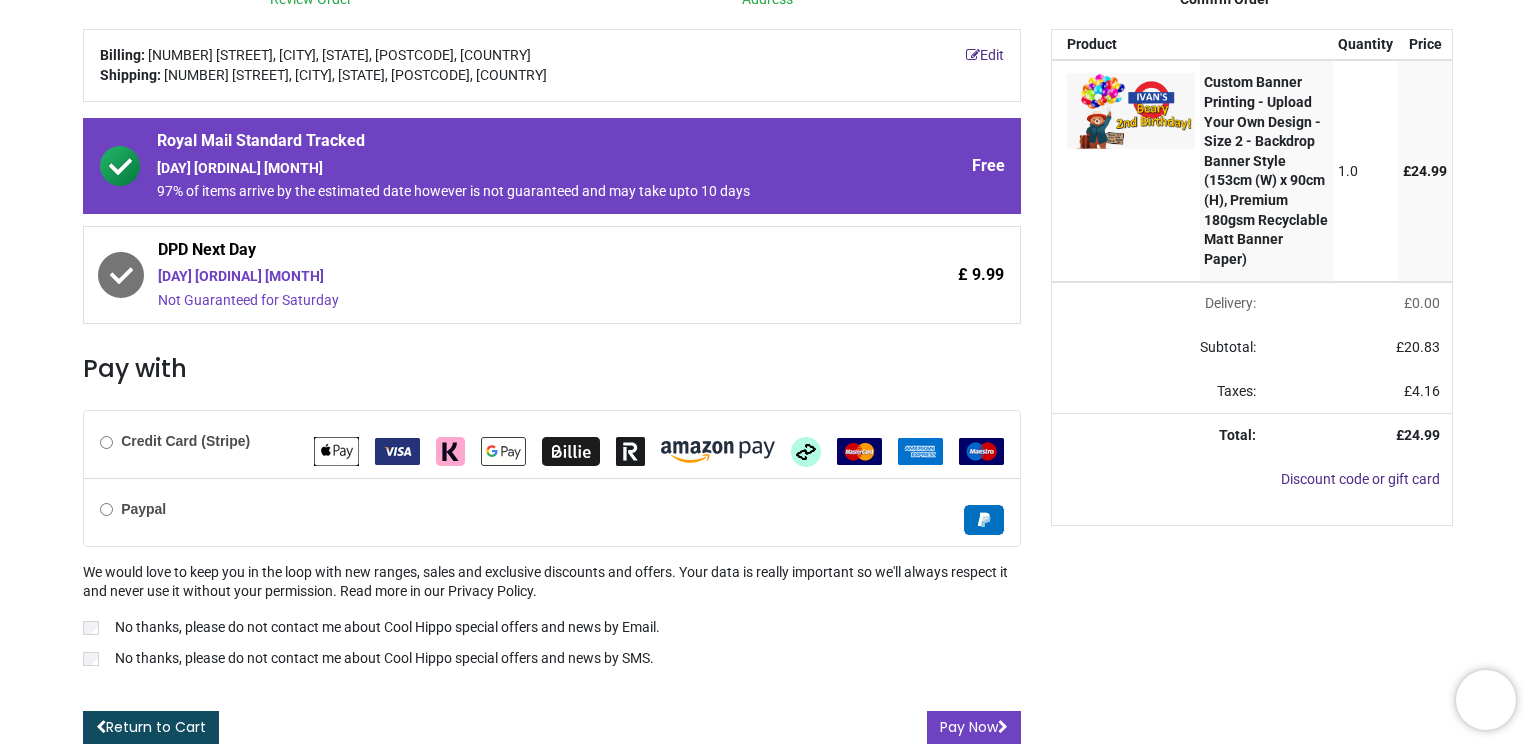 click on "DPD Next Day" at bounding box center (496, 253) 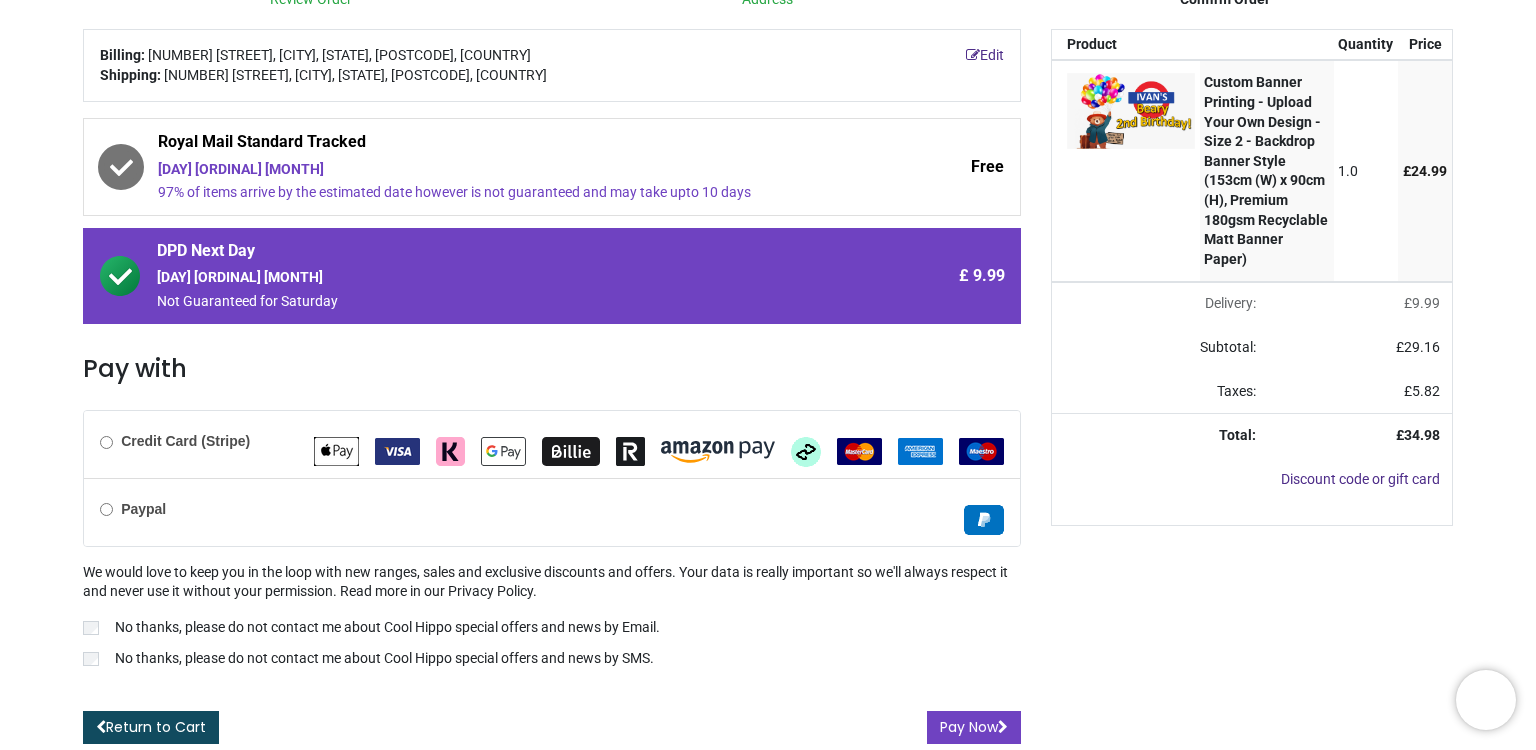 click on "Credit Card (Stripe)" at bounding box center [185, 441] 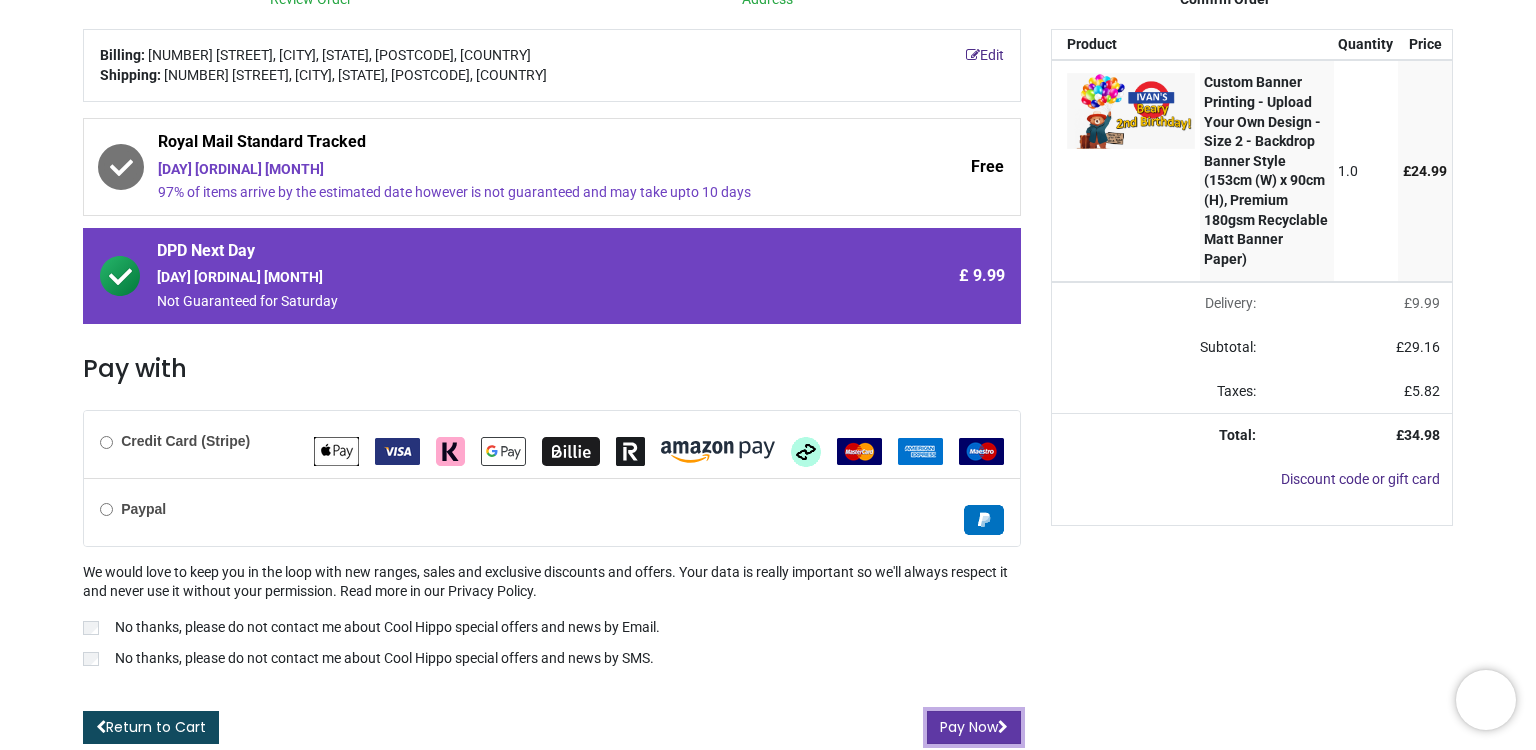 click on "Pay Now" at bounding box center (974, 728) 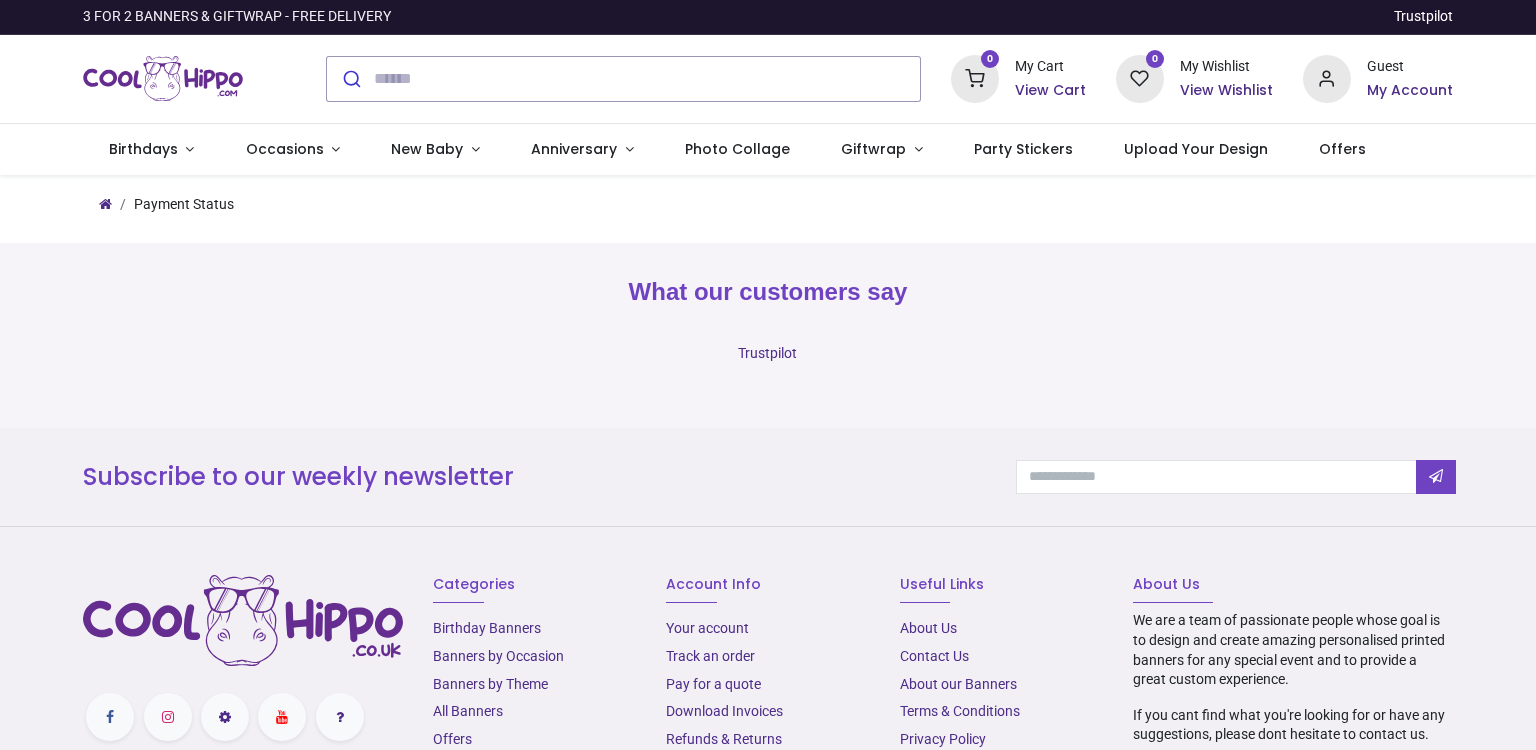 scroll, scrollTop: 0, scrollLeft: 0, axis: both 